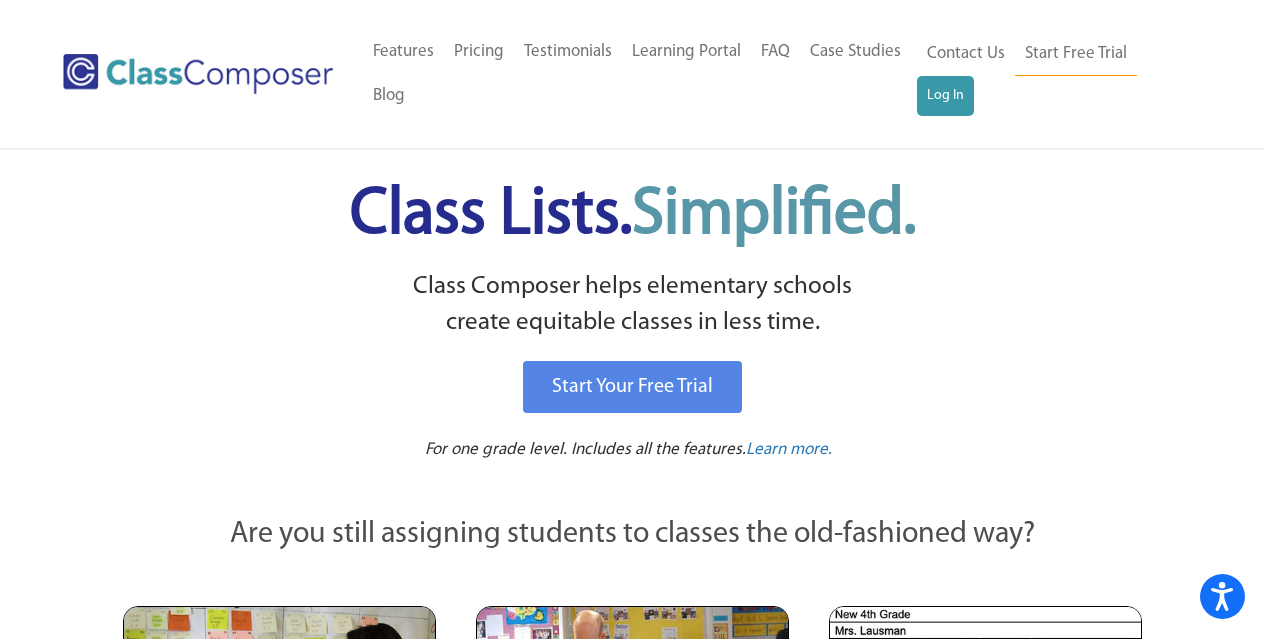 scroll, scrollTop: 0, scrollLeft: 0, axis: both 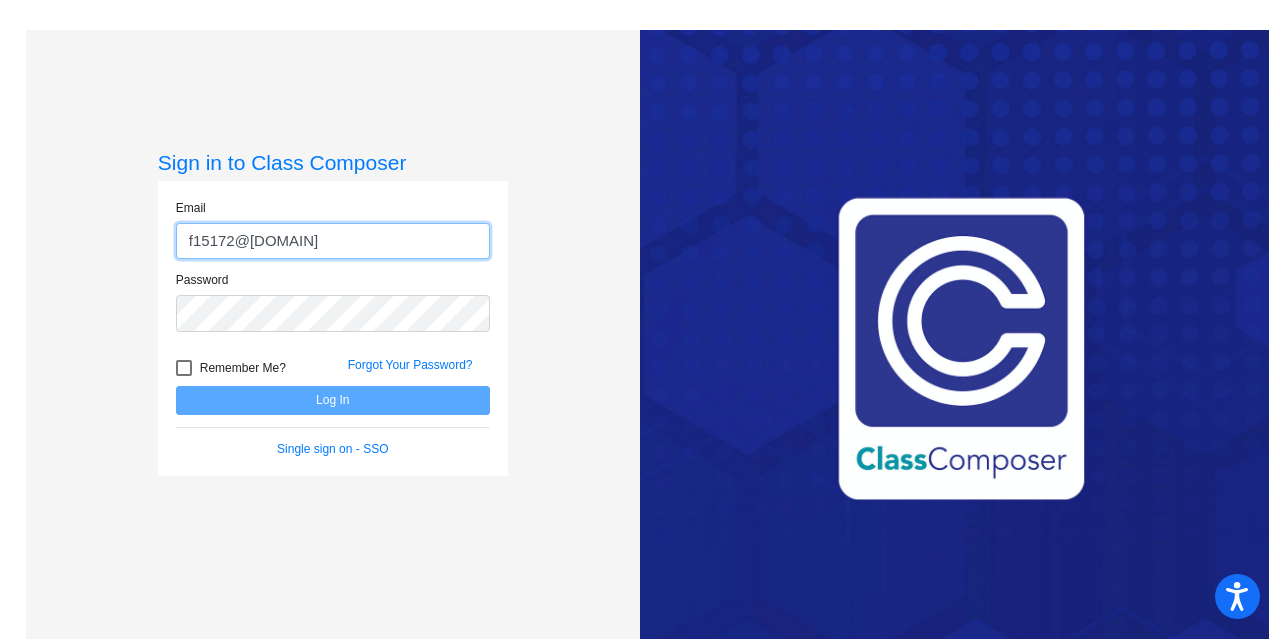 type on "f15172@forsyth.k12.ga.us" 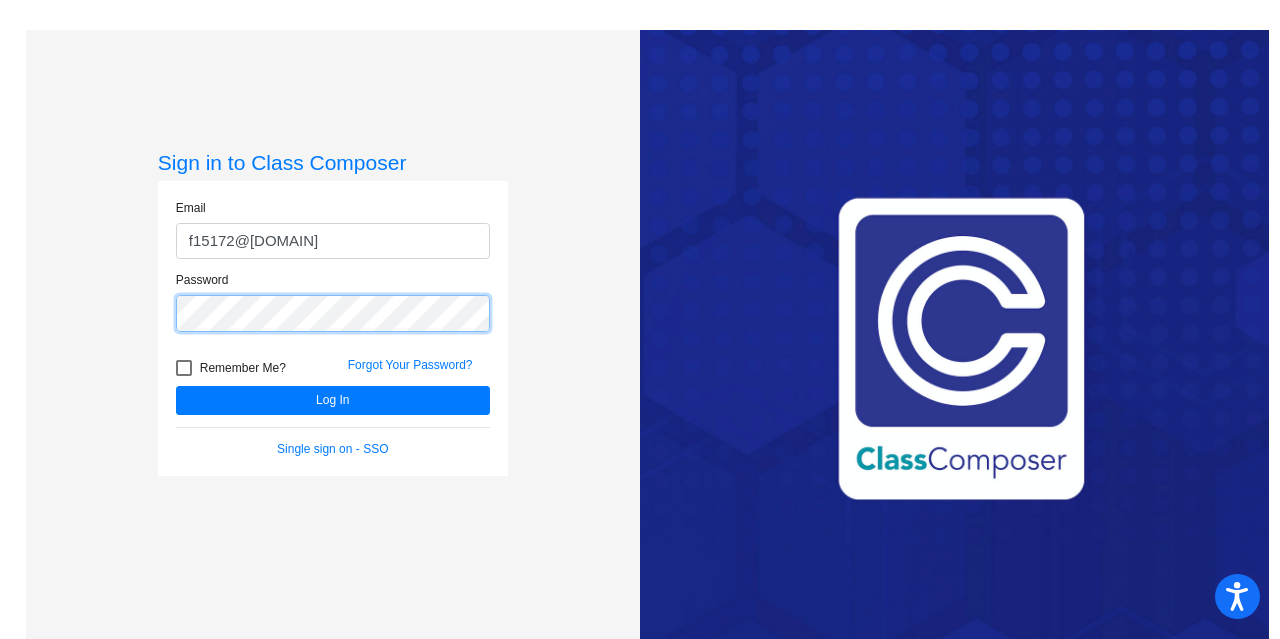click on "Log In" 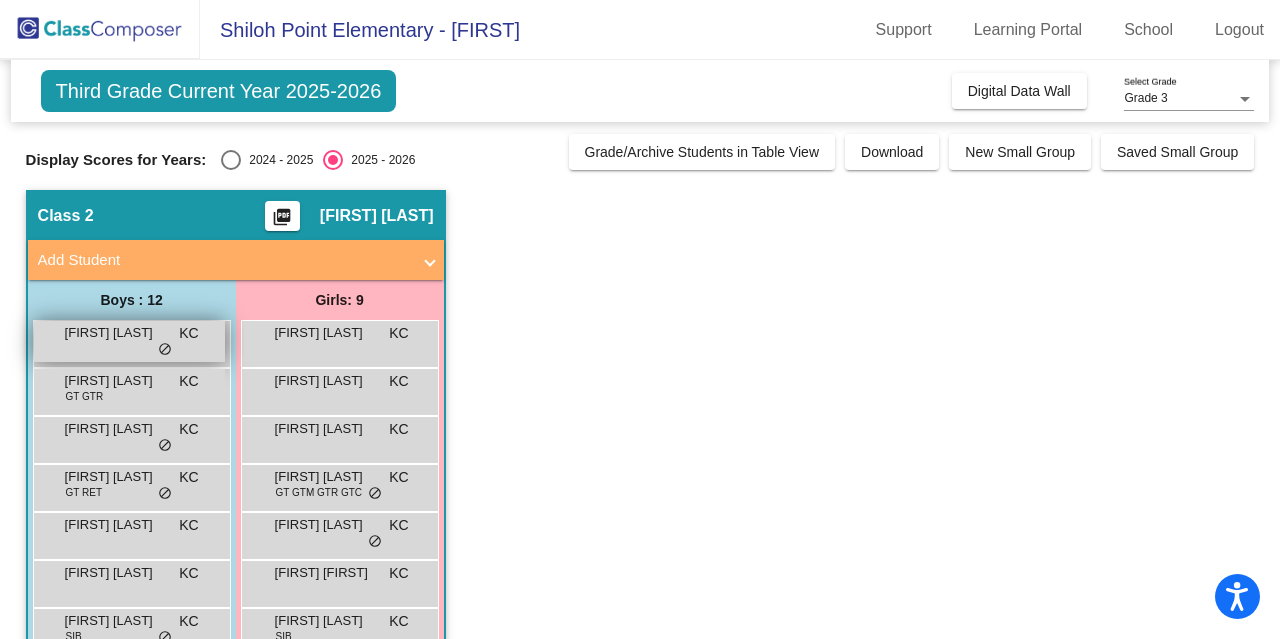click on "Aadit Bhanage KC lock do_not_disturb_alt" at bounding box center [129, 341] 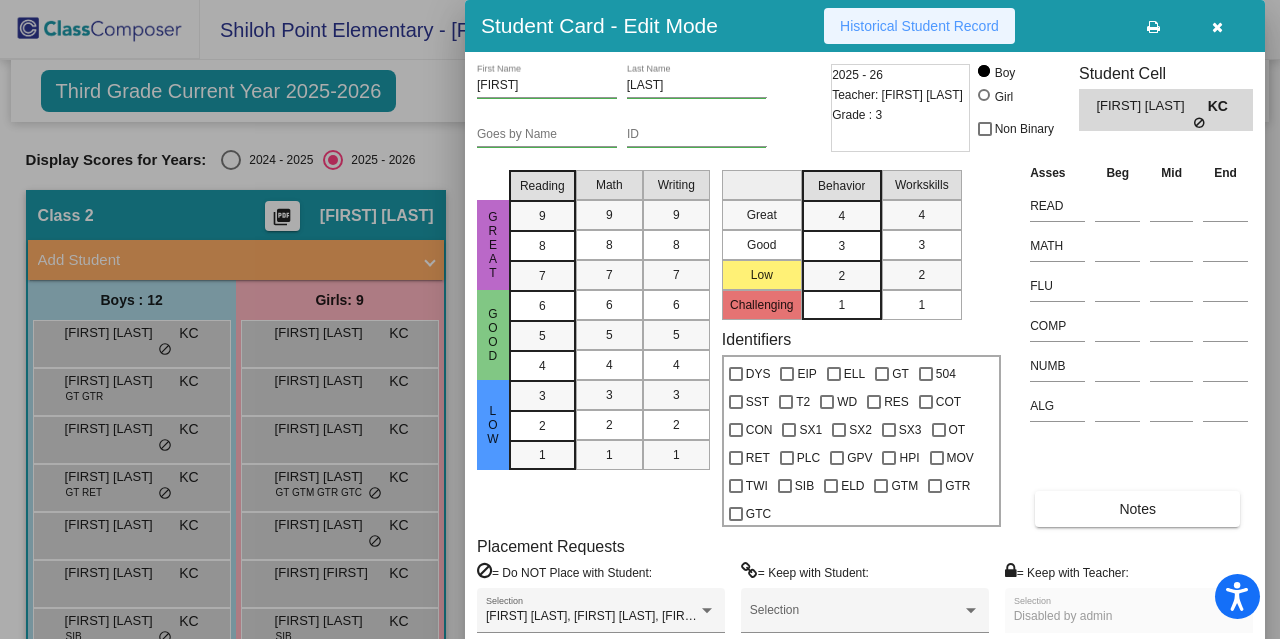 click on "Historical Student Record" at bounding box center [919, 26] 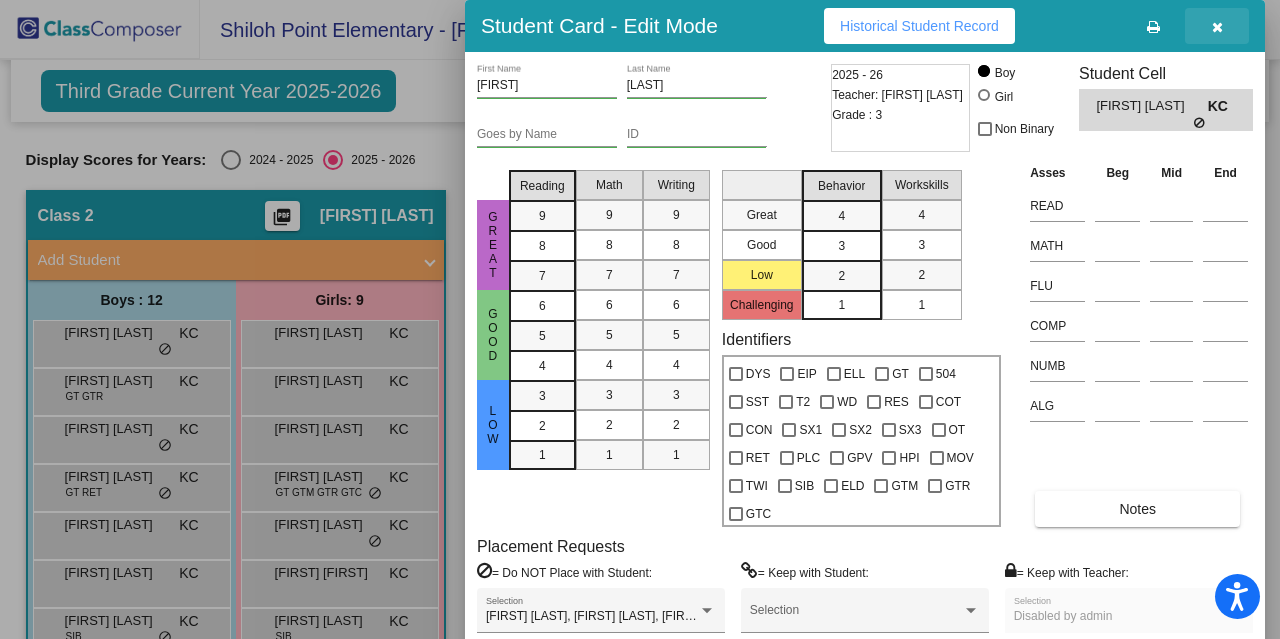 click at bounding box center [1217, 26] 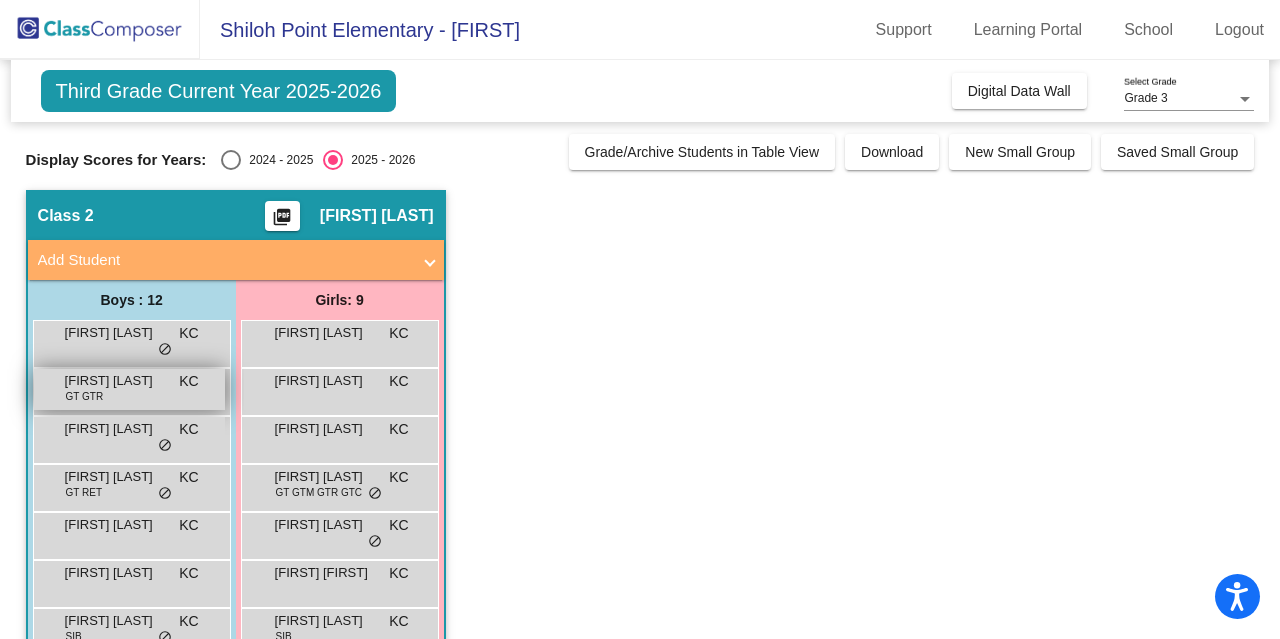 click on "Aditya Rao GT GTR KC lock do_not_disturb_alt" at bounding box center [129, 389] 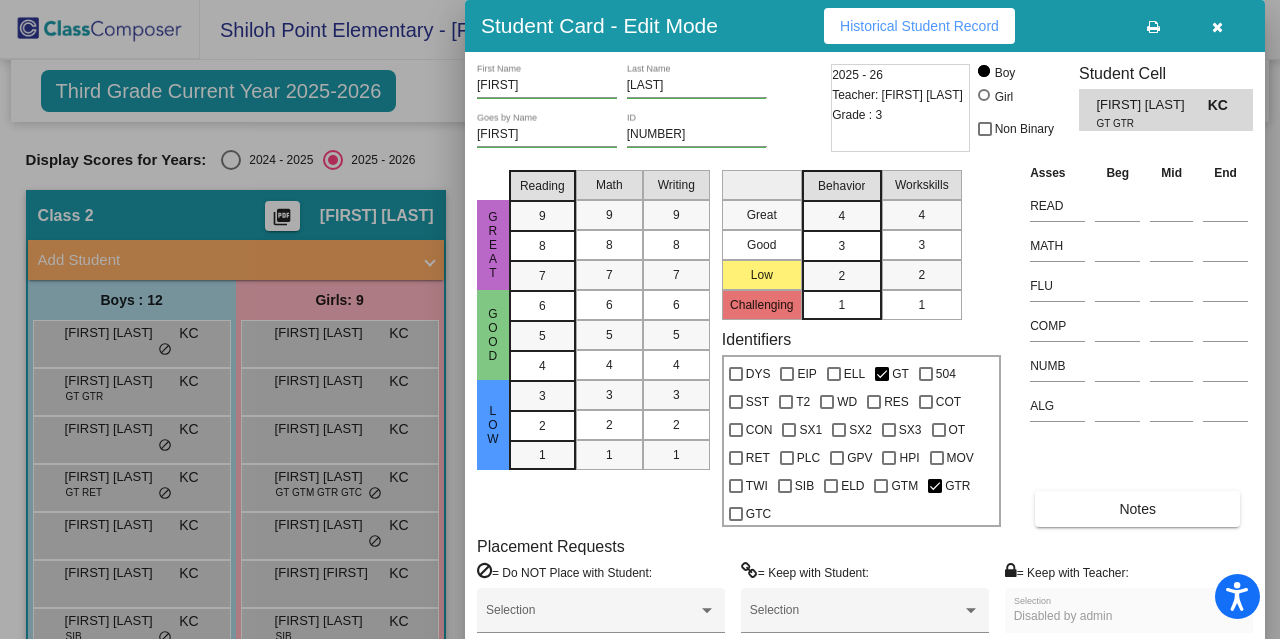 click on "Historical Student Record" at bounding box center [919, 26] 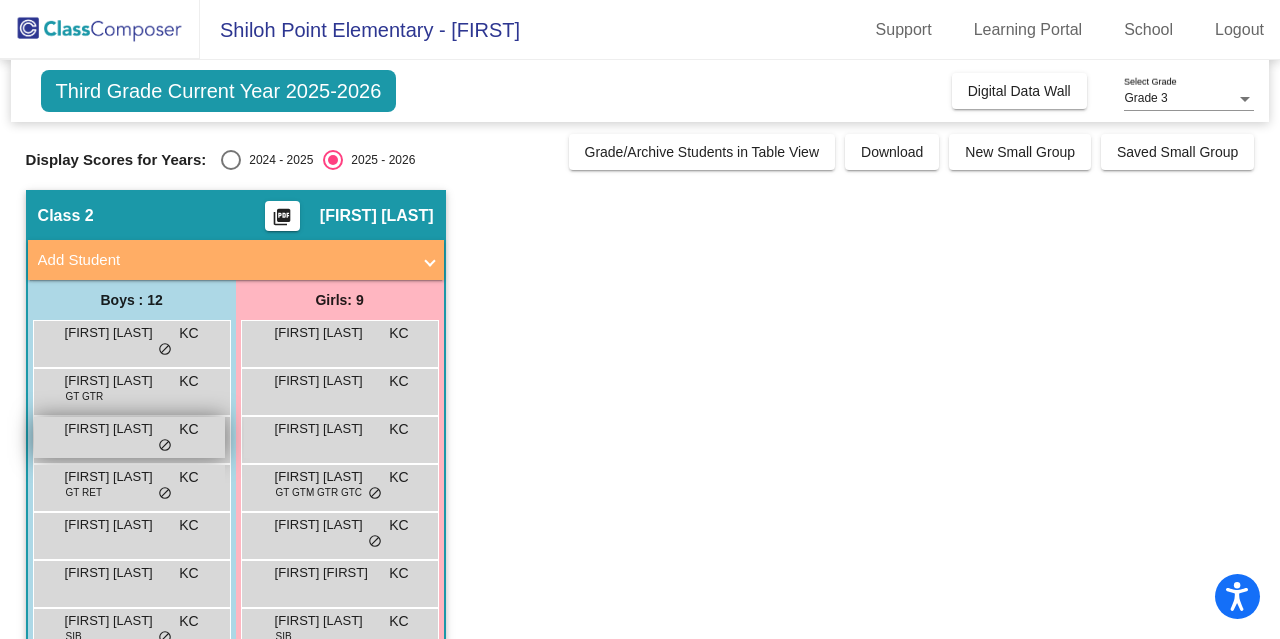 click on "Anay Deshpande KC lock do_not_disturb_alt" at bounding box center [129, 437] 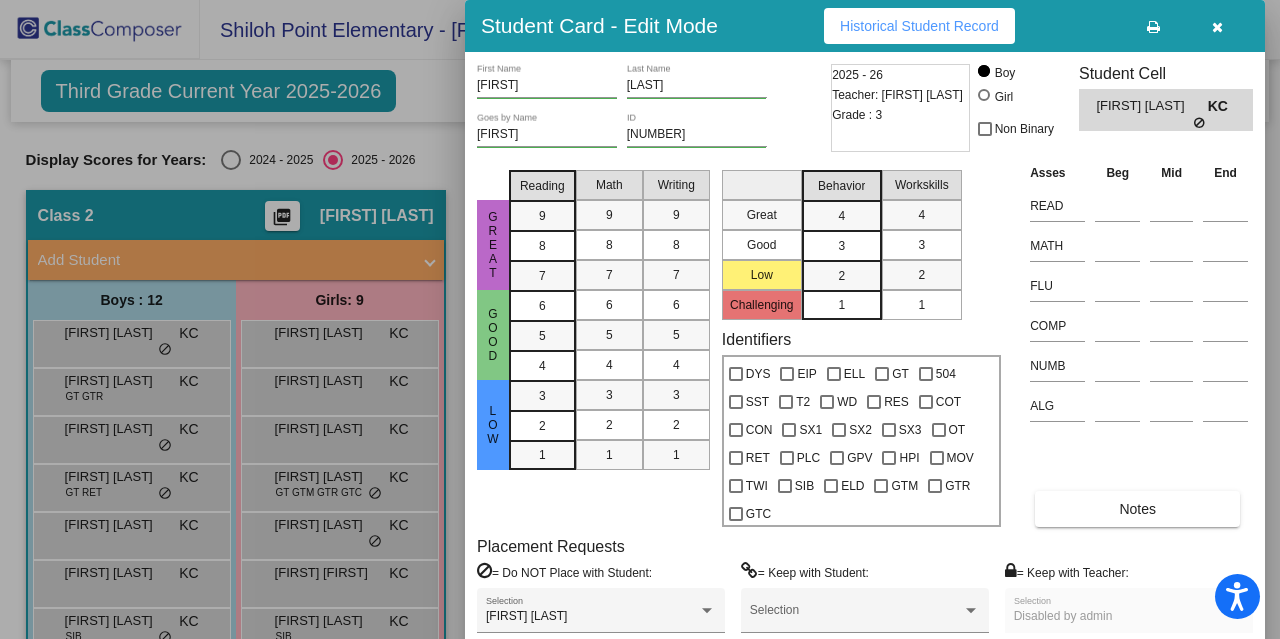 click on "Historical Student Record" at bounding box center (919, 26) 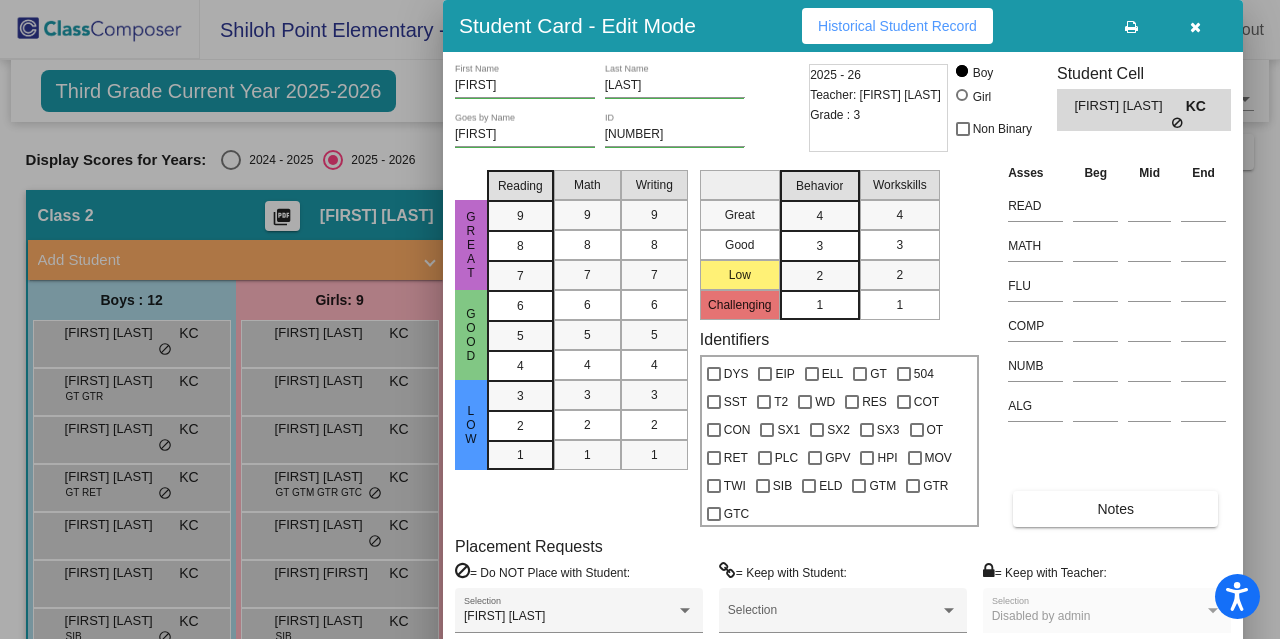 drag, startPoint x: 1071, startPoint y: 21, endPoint x: 1049, endPoint y: 21, distance: 22 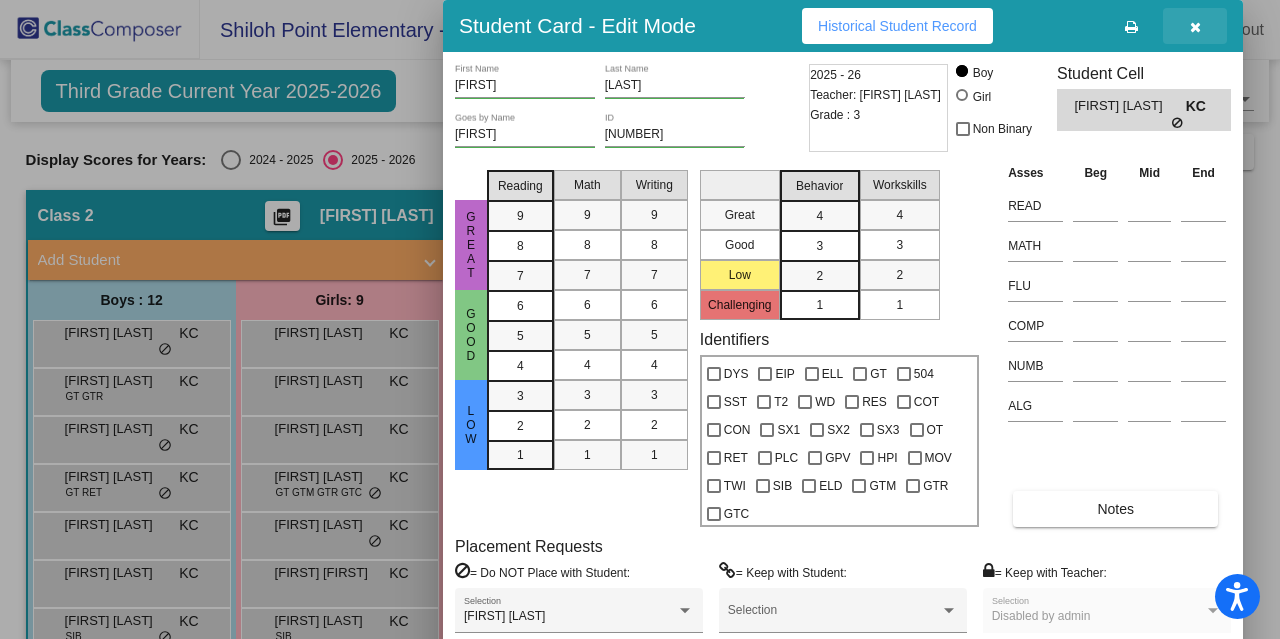 click at bounding box center (1195, 27) 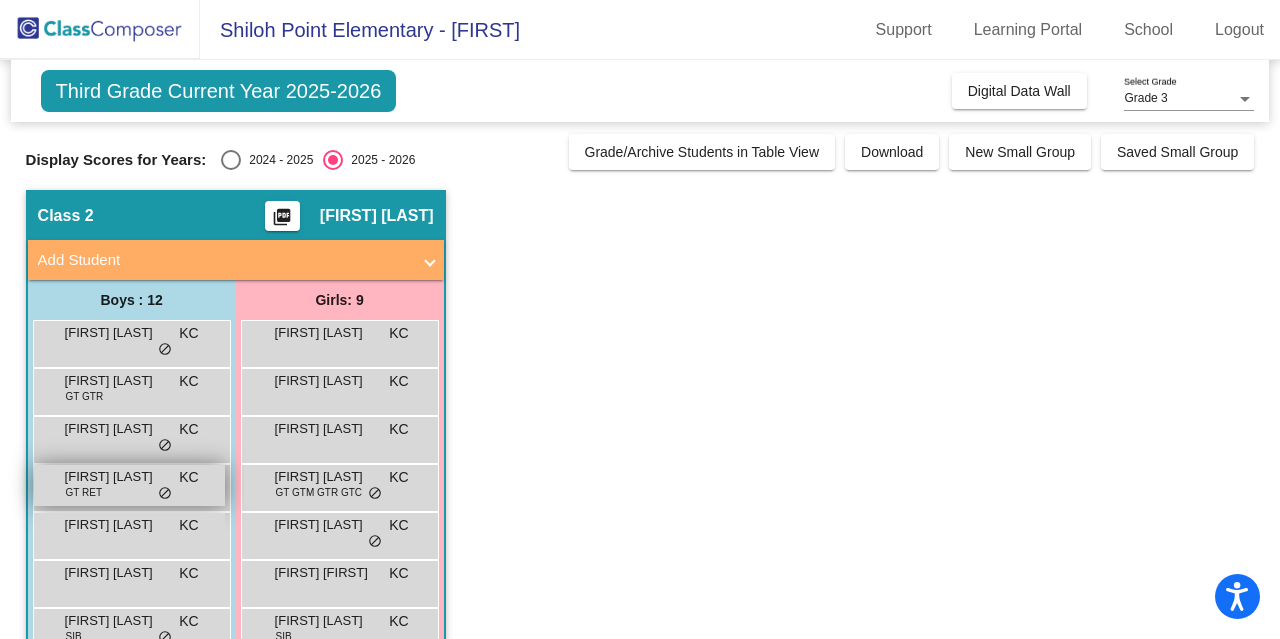 click on "Eric Wang" at bounding box center [115, 477] 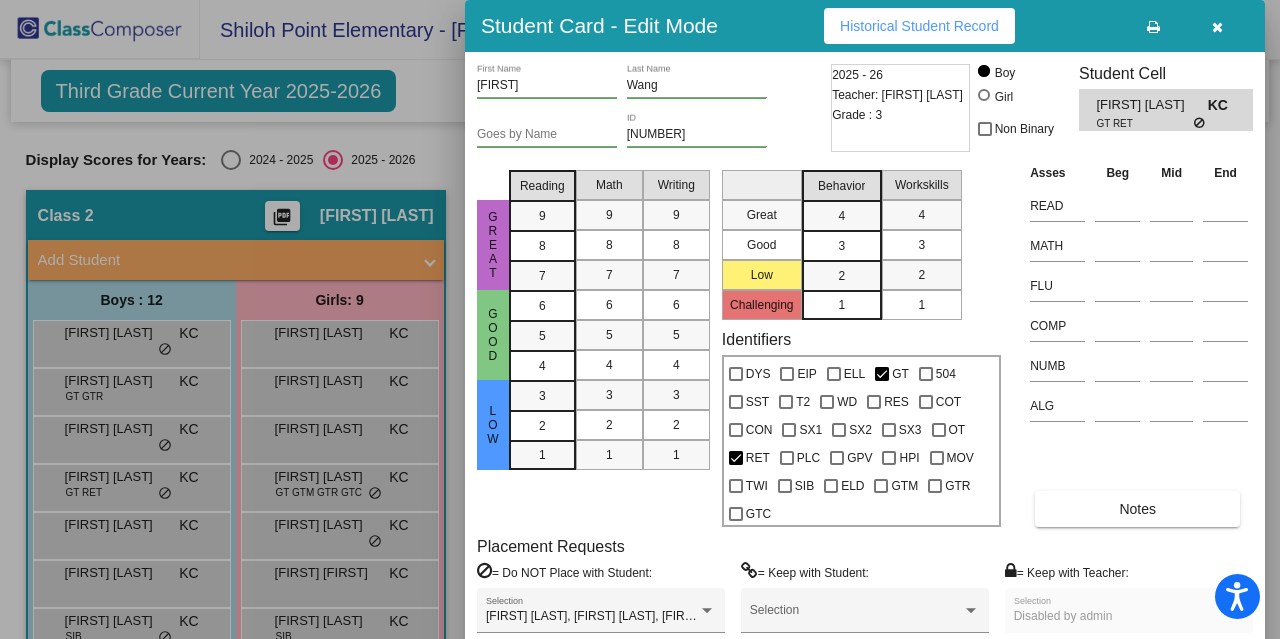 click on "Historical Student Record" at bounding box center [919, 26] 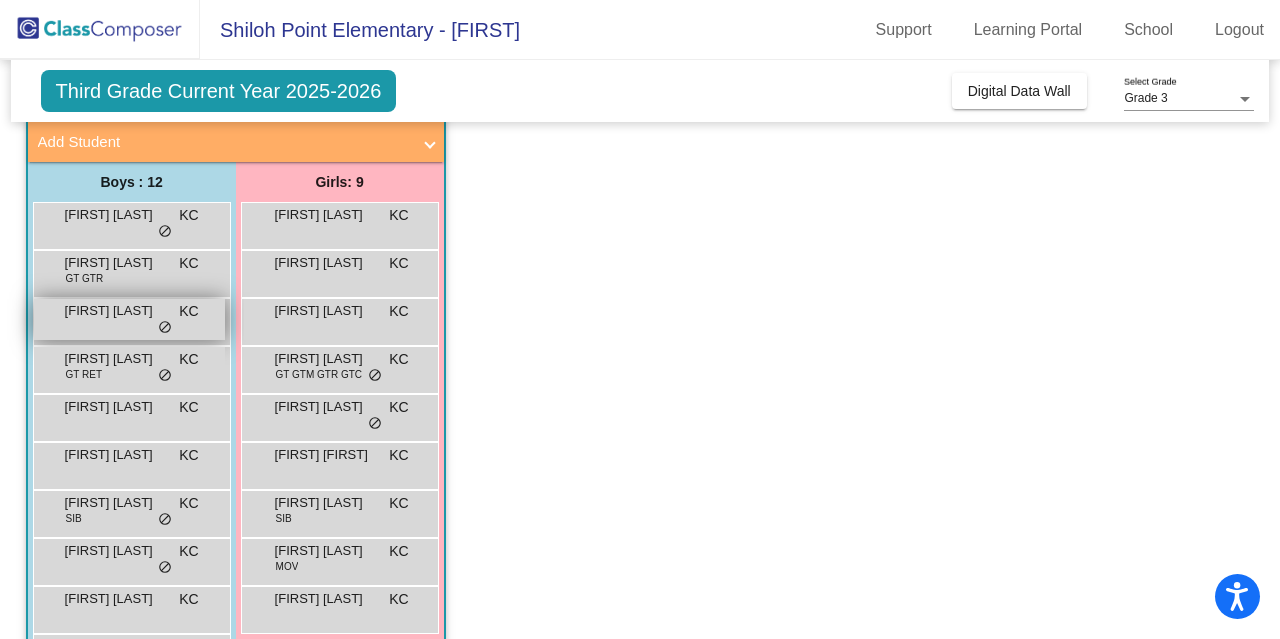 scroll, scrollTop: 100, scrollLeft: 0, axis: vertical 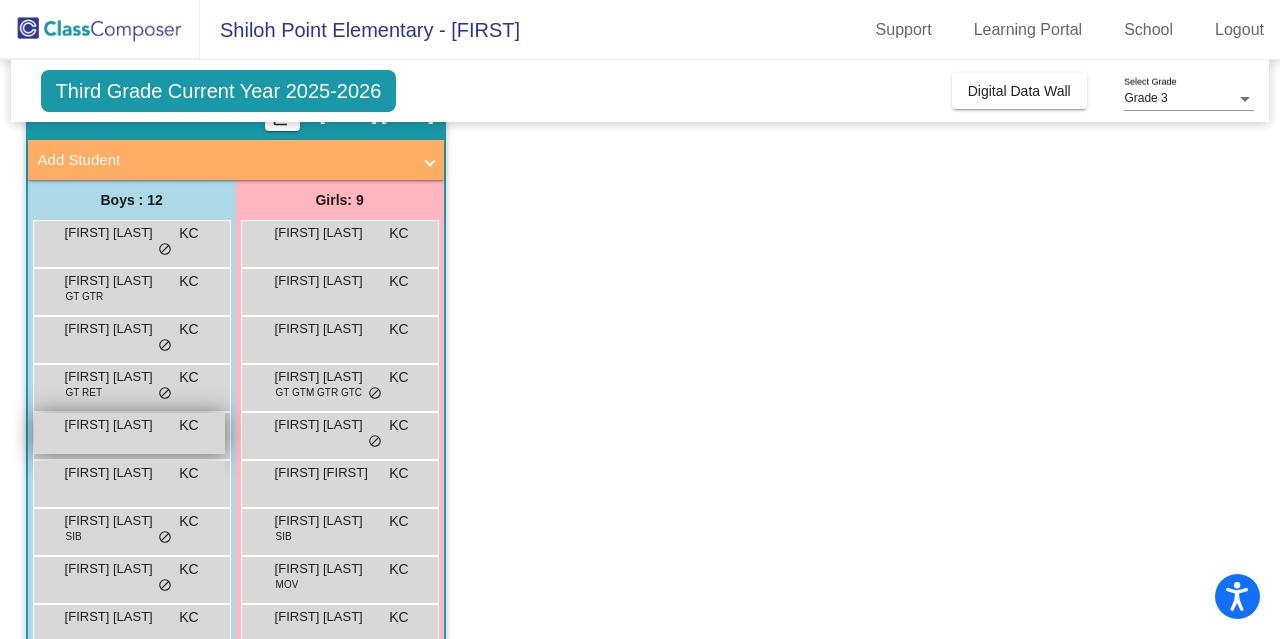 click on "Imayanivan Ilango" at bounding box center (115, 425) 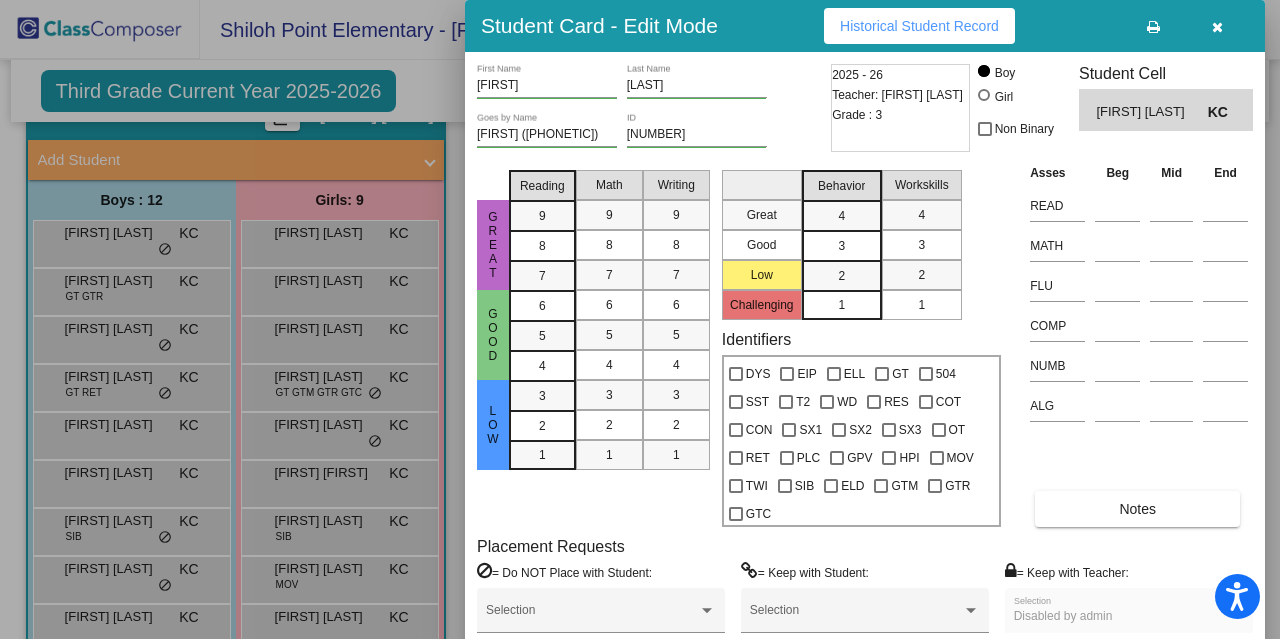click on "Historical Student Record" at bounding box center [919, 26] 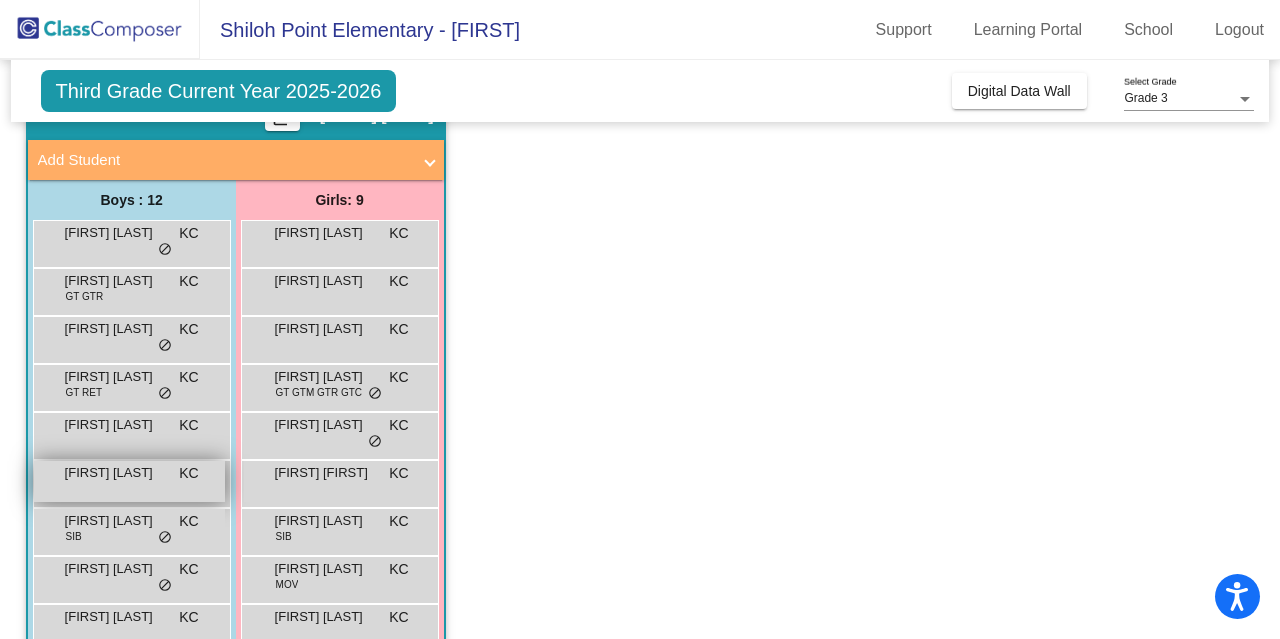 click on "Kiyansh Deshpande" at bounding box center (115, 473) 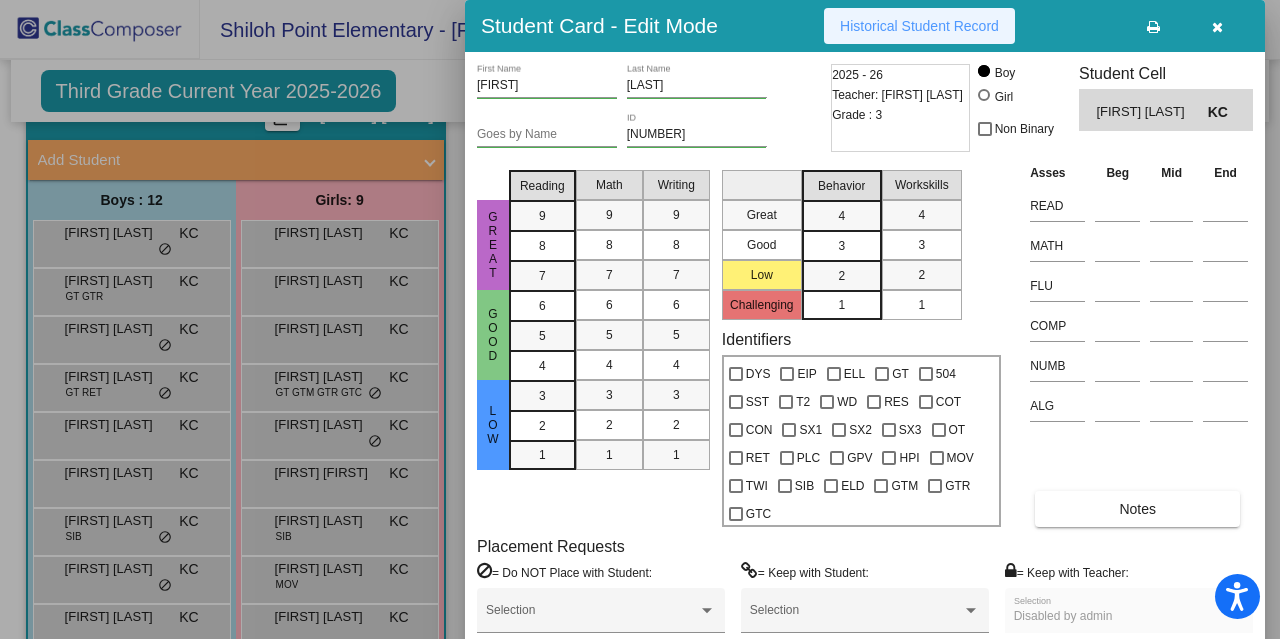 click on "Historical Student Record" at bounding box center [919, 26] 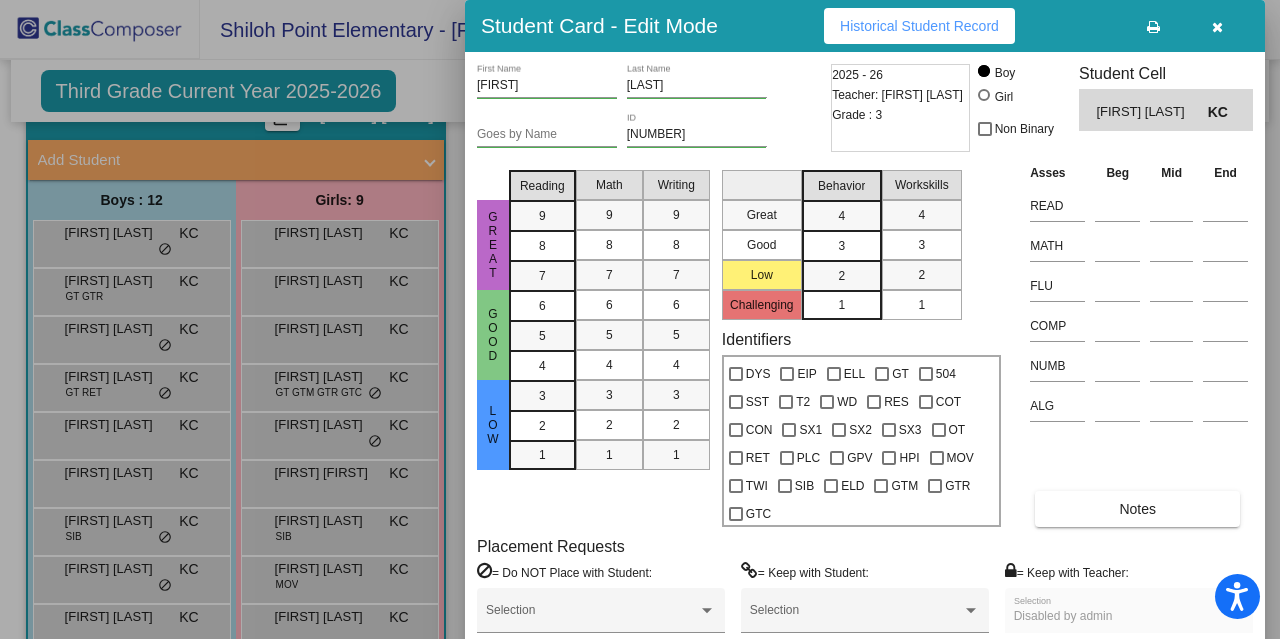 click at bounding box center (1217, 26) 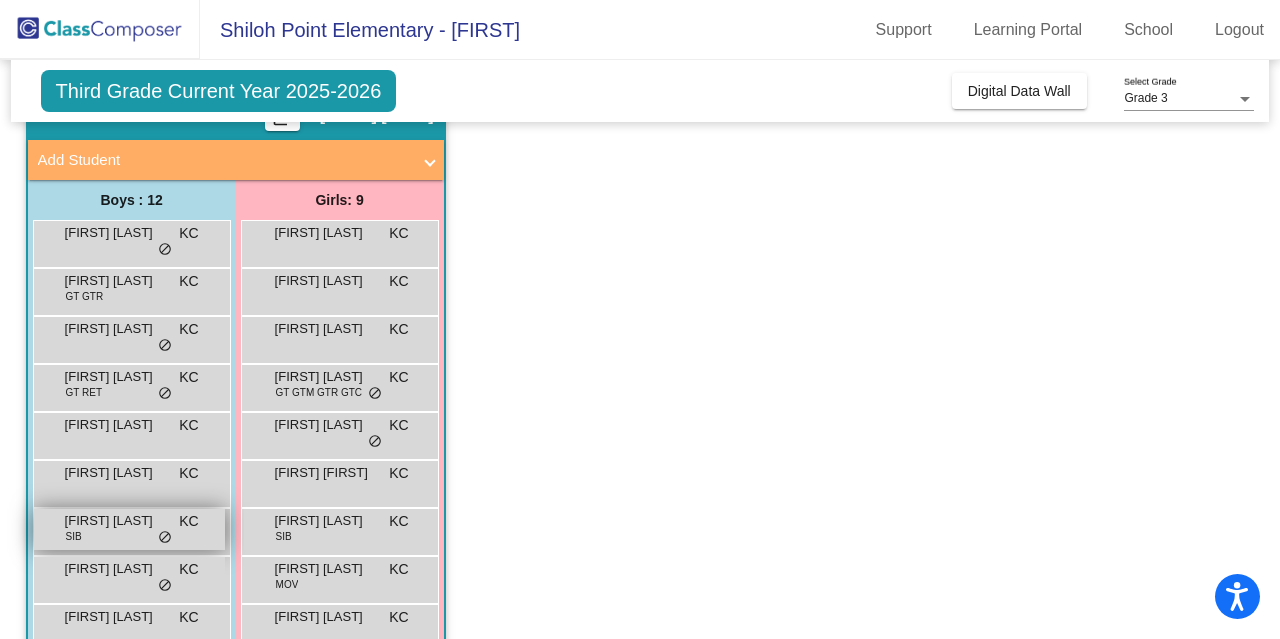 click on "Maurya Talupula" at bounding box center [115, 521] 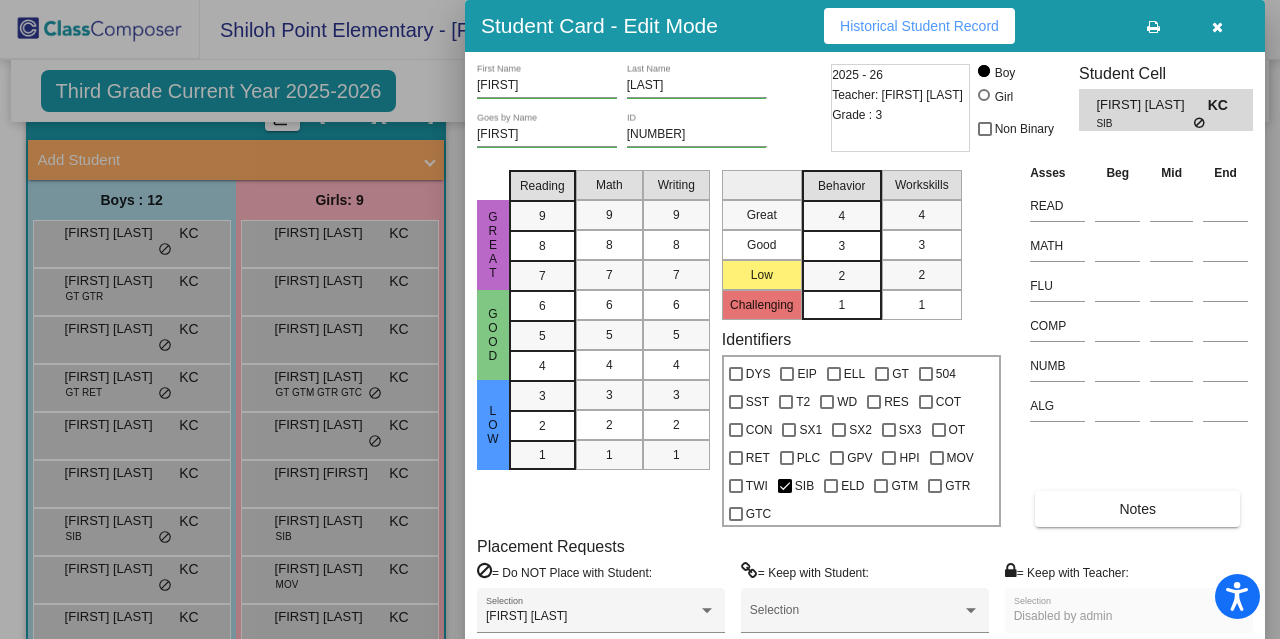 click on "Historical Student Record" at bounding box center (919, 26) 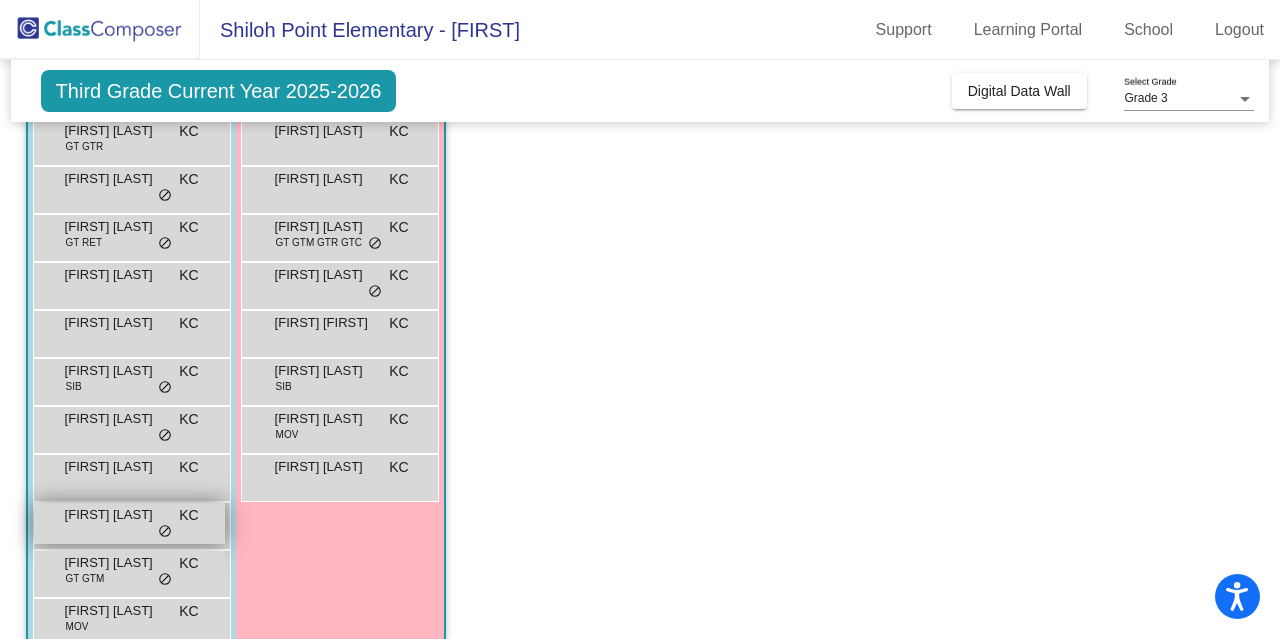 scroll, scrollTop: 288, scrollLeft: 0, axis: vertical 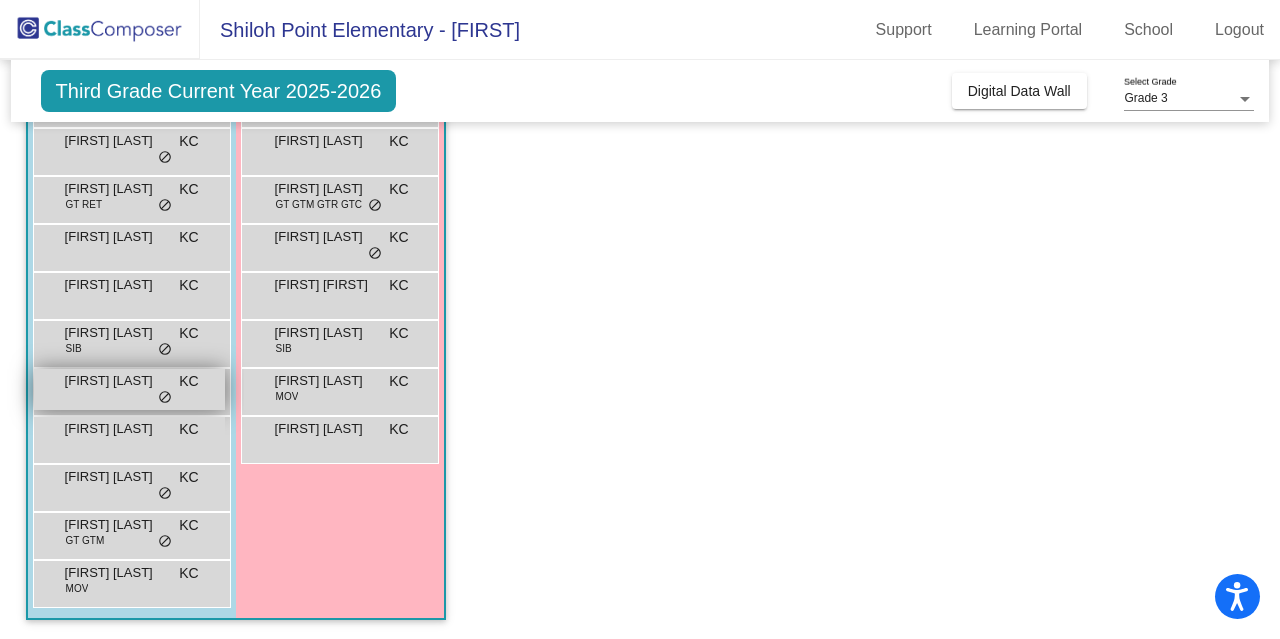 click on "Maximillian Allen KC lock do_not_disturb_alt" at bounding box center [129, 389] 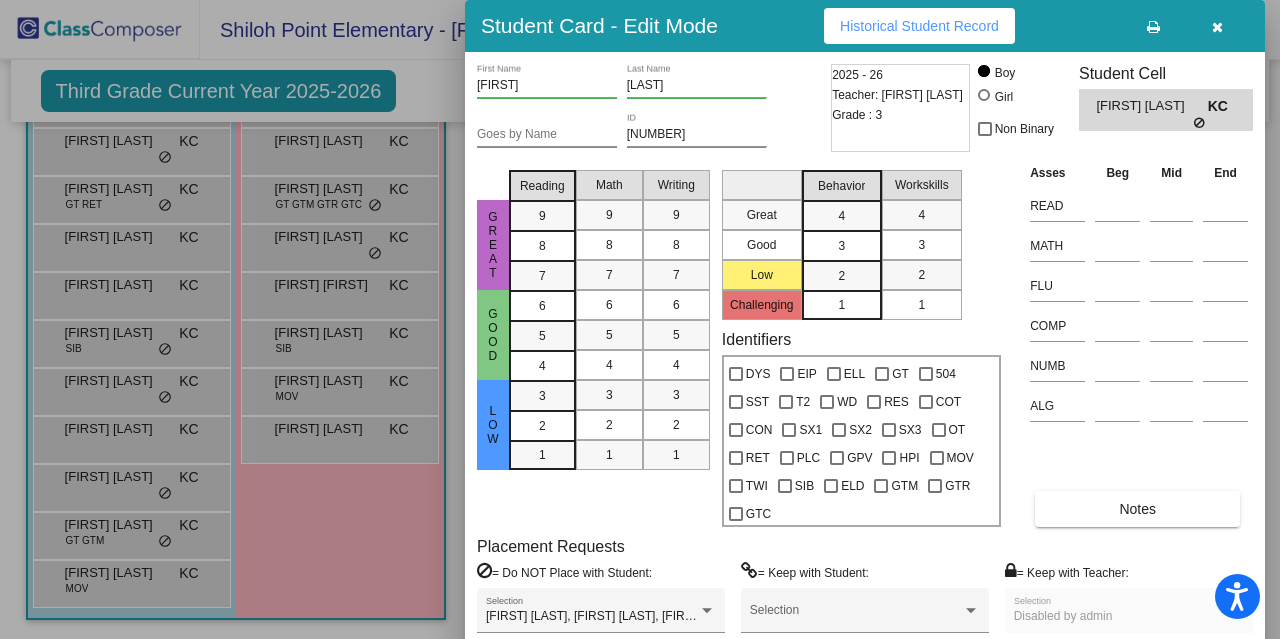 click on "Historical Student Record" at bounding box center [919, 26] 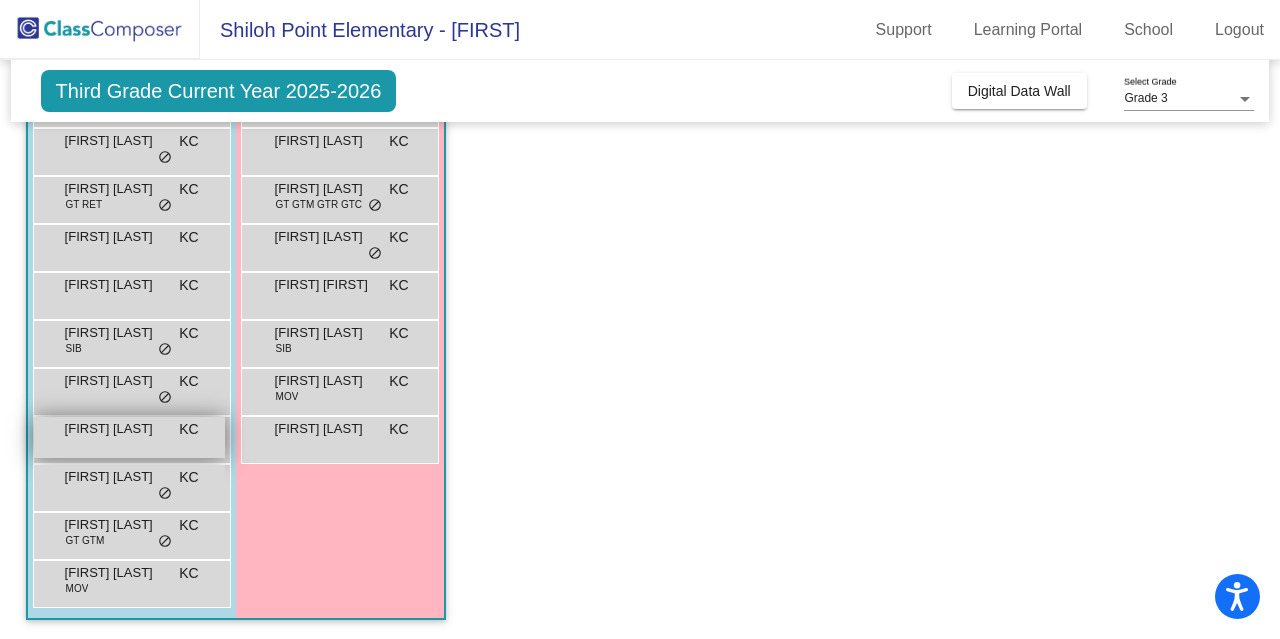 click on "Reyansh Talluri KC lock do_not_disturb_alt" at bounding box center [129, 437] 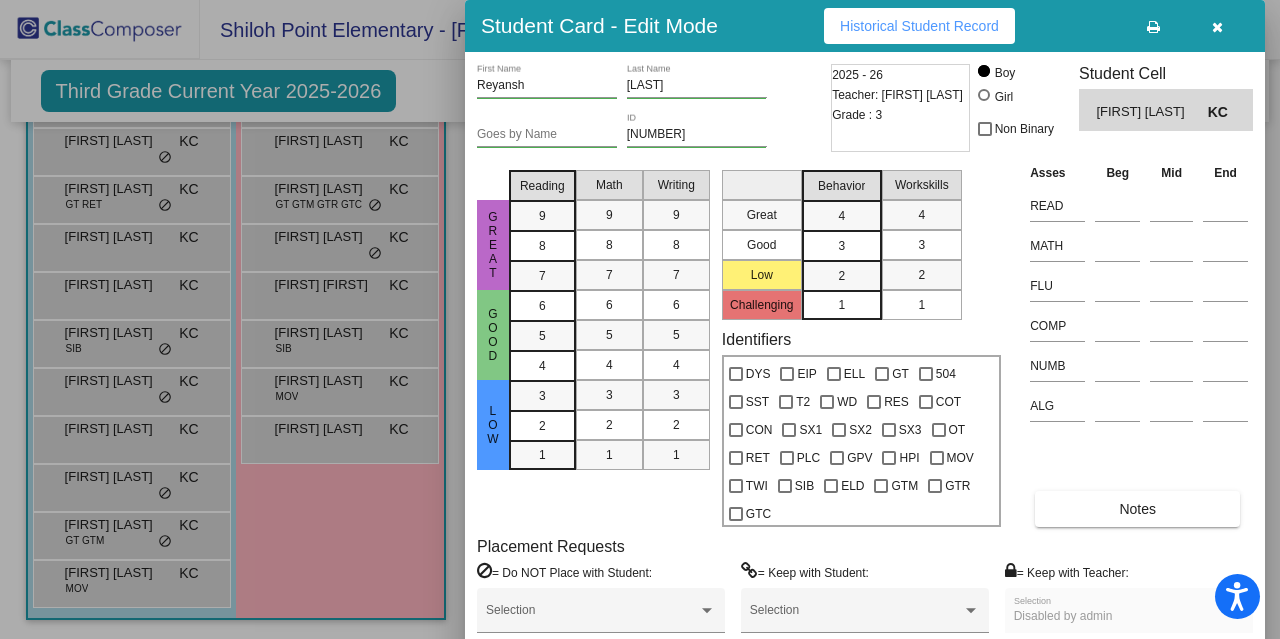click on "Historical Student Record" at bounding box center [919, 26] 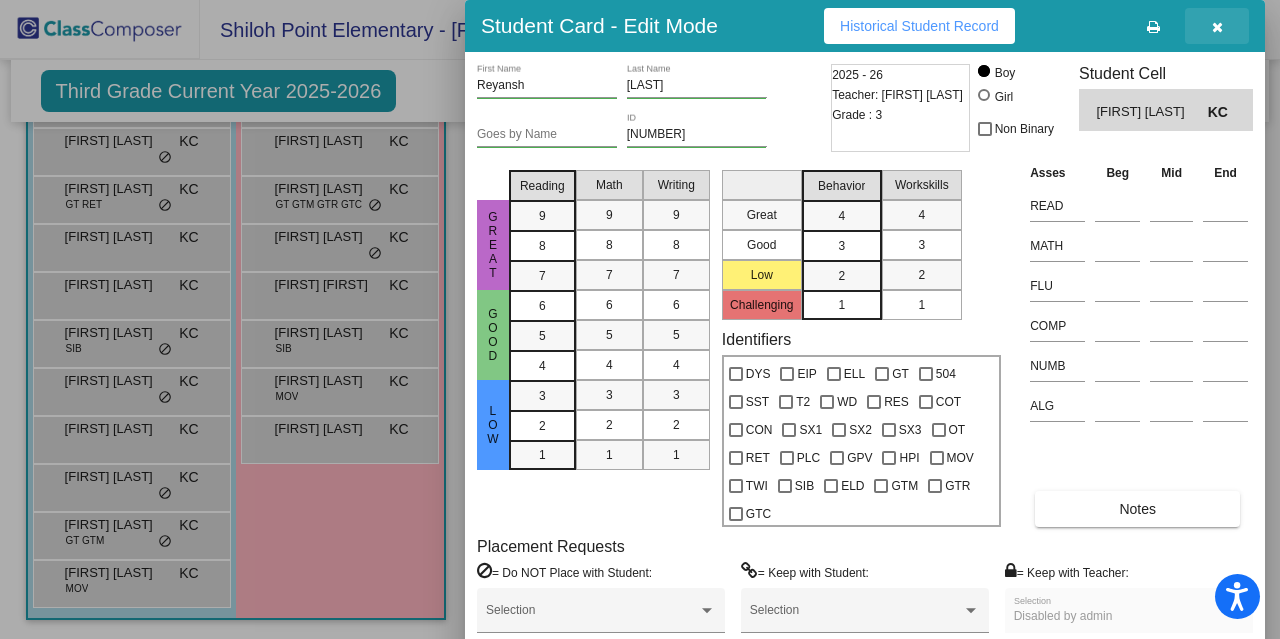 click at bounding box center (1217, 27) 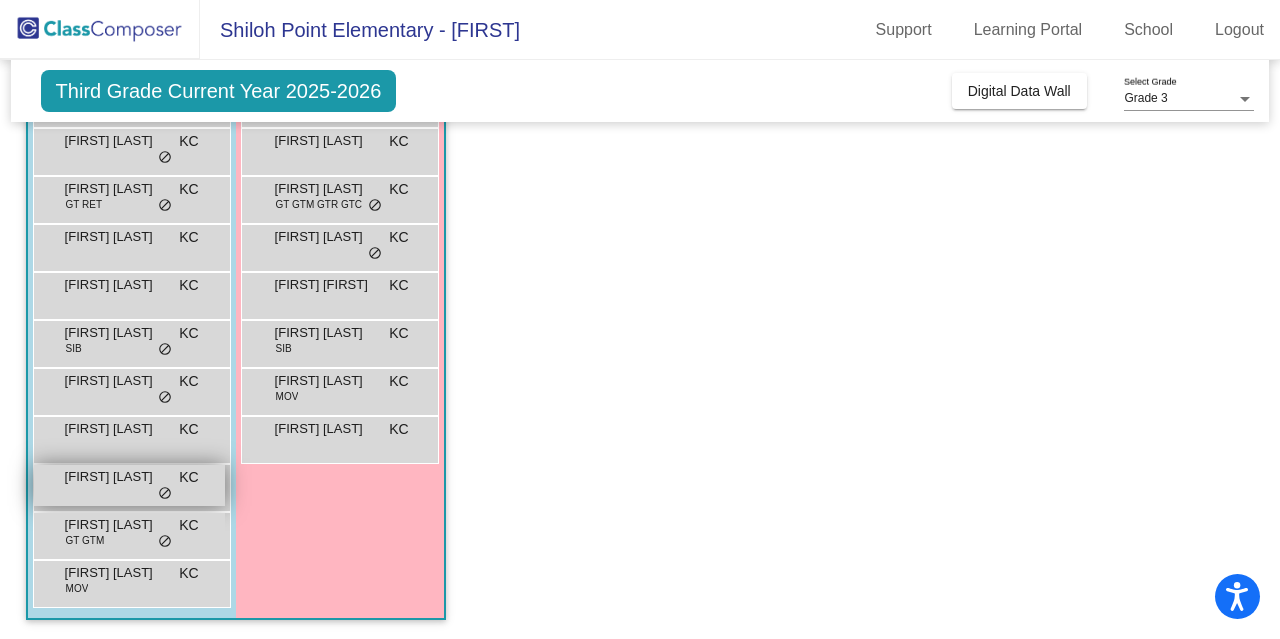click on "Rudra Lohani KC lock do_not_disturb_alt" at bounding box center [129, 485] 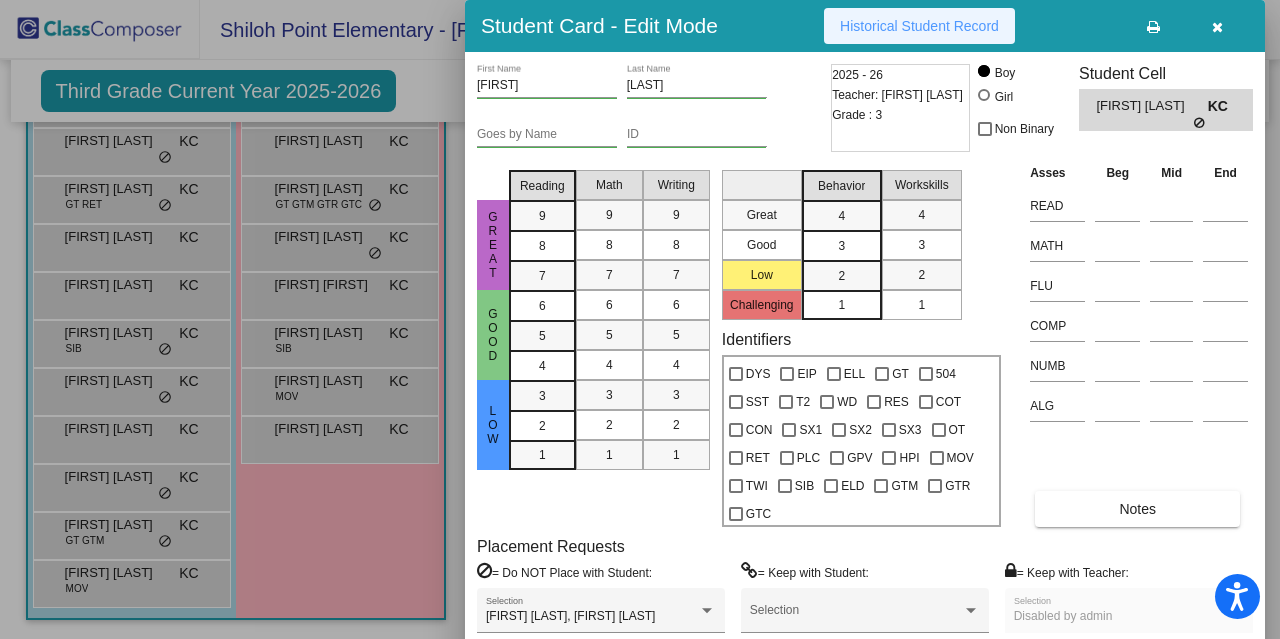 click on "Historical Student Record" at bounding box center (919, 26) 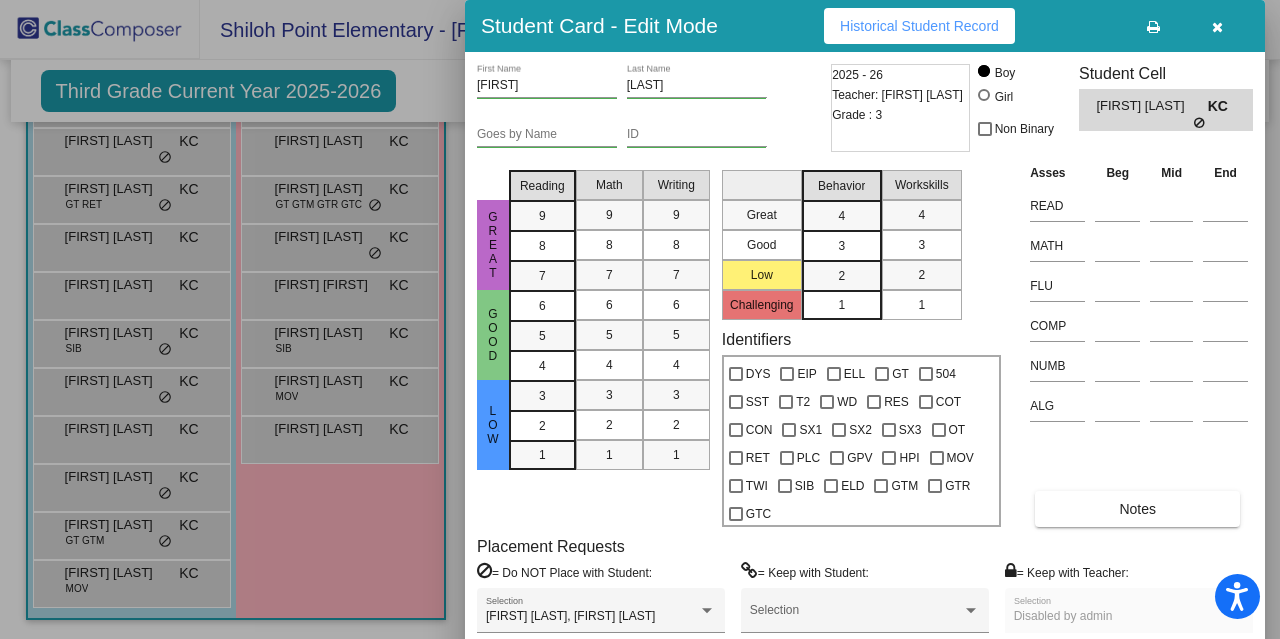 click at bounding box center (1217, 27) 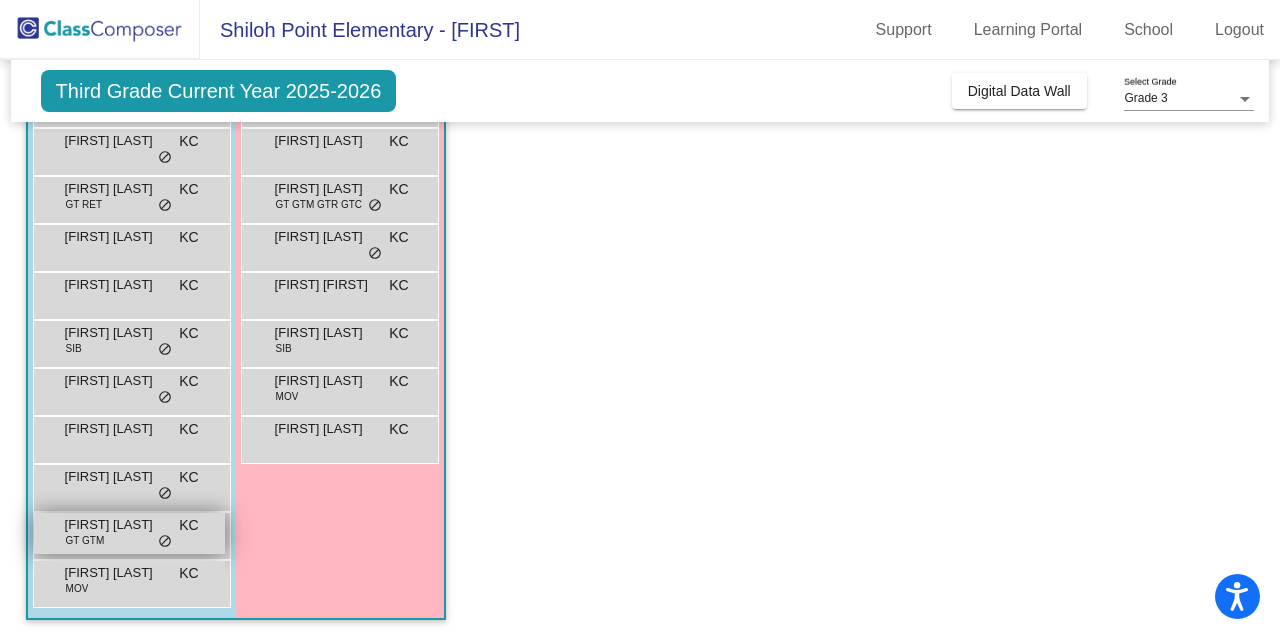 click on "Siddharth Narayan" at bounding box center (115, 525) 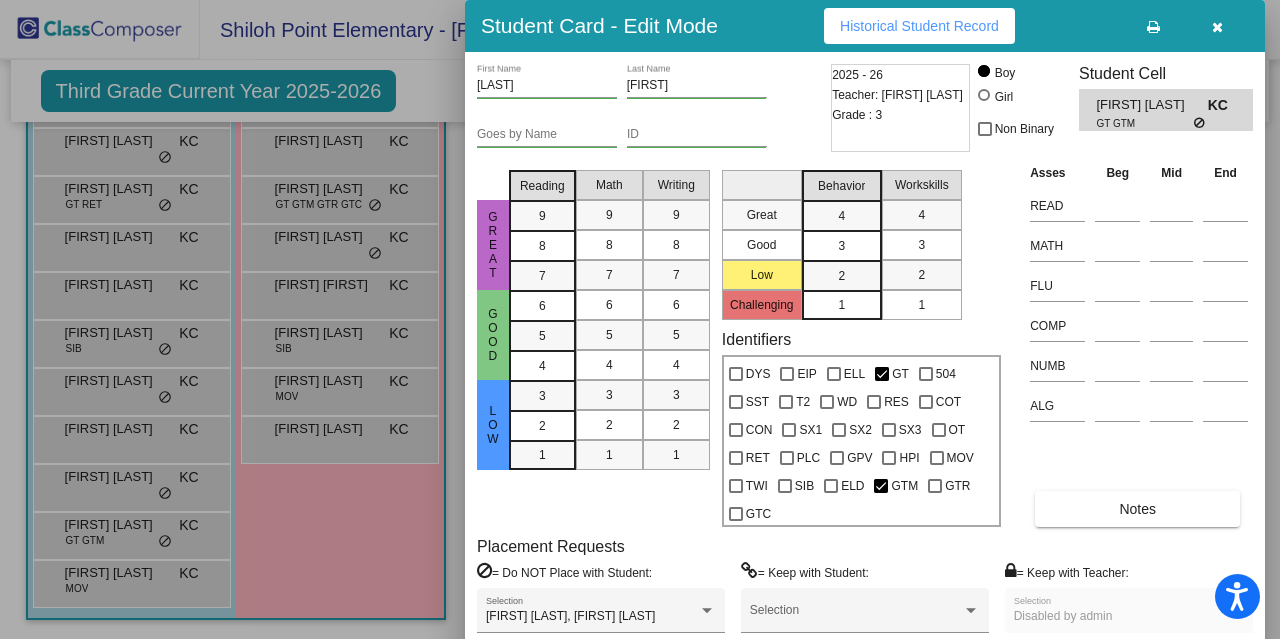 click on "Historical Student Record" at bounding box center [919, 26] 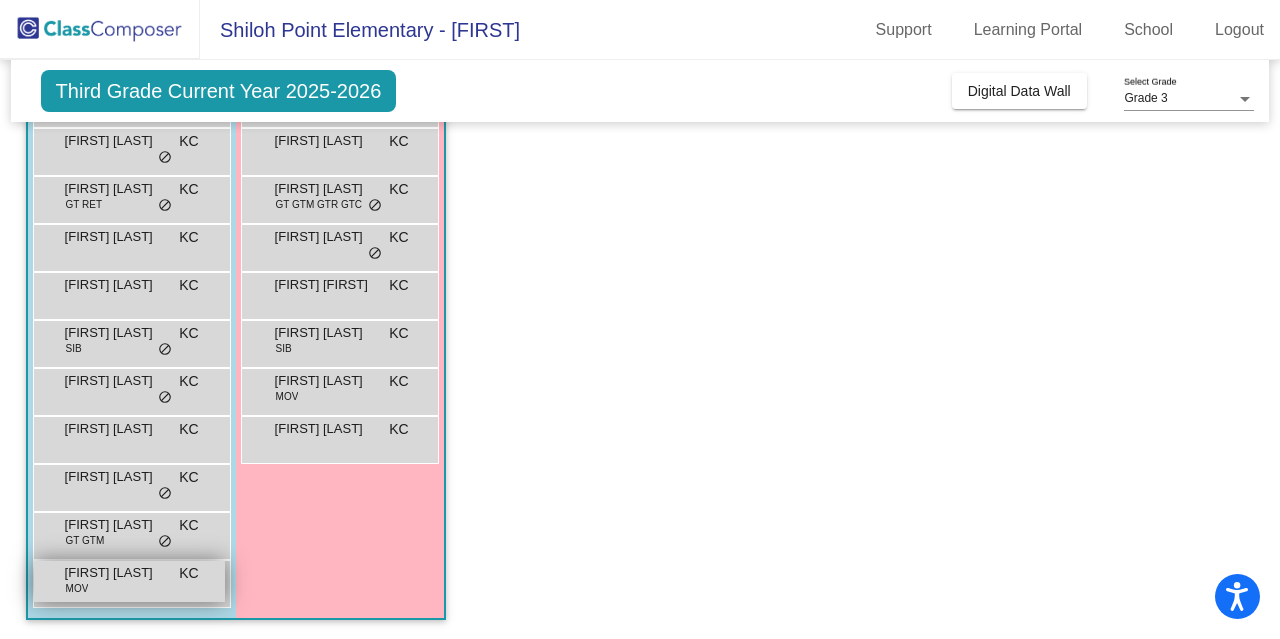 click on "Viaan Martha MOV KC lock do_not_disturb_alt" at bounding box center (129, 581) 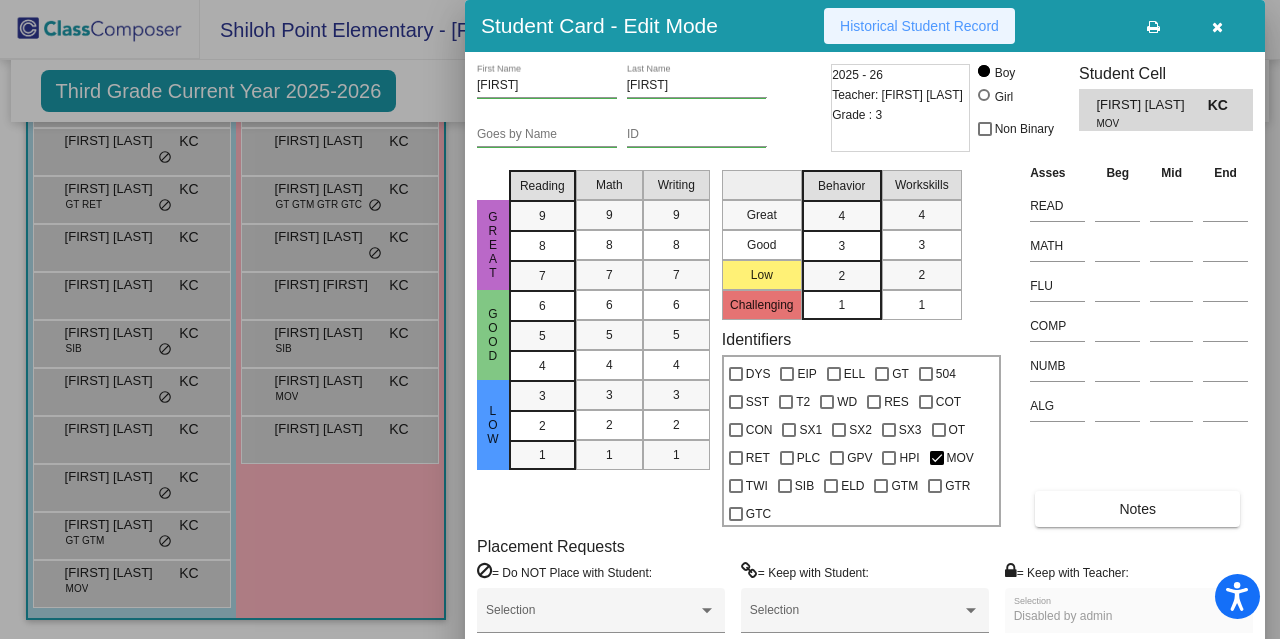 click on "Historical Student Record" at bounding box center (919, 26) 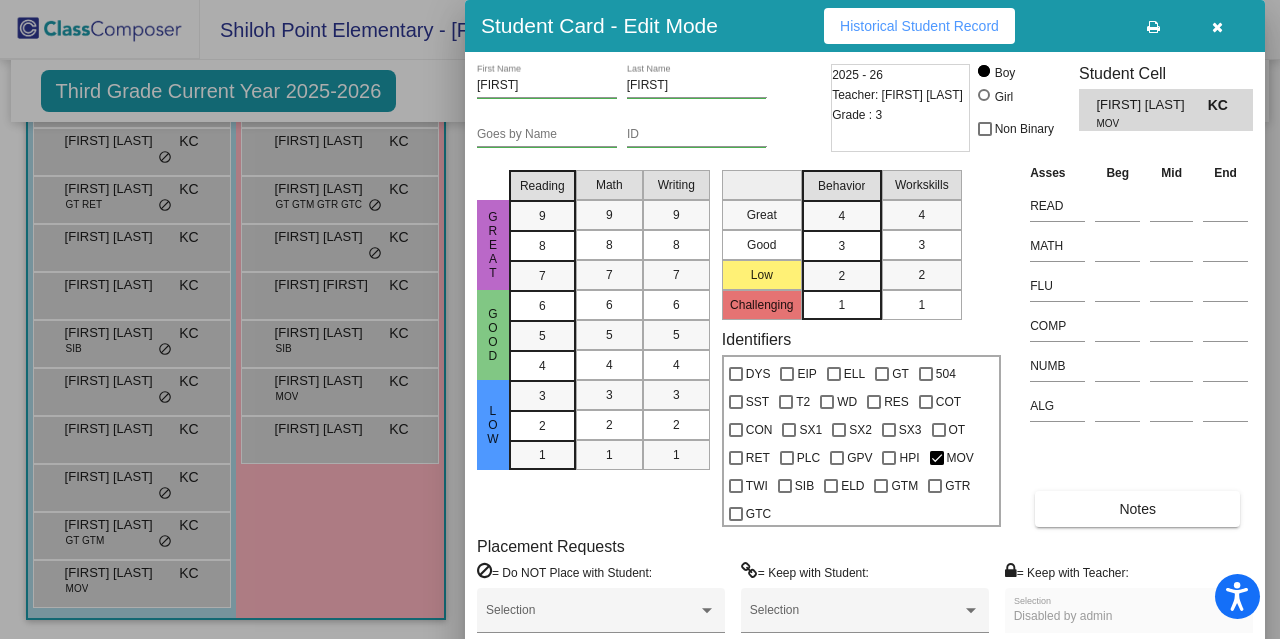 click at bounding box center (1217, 27) 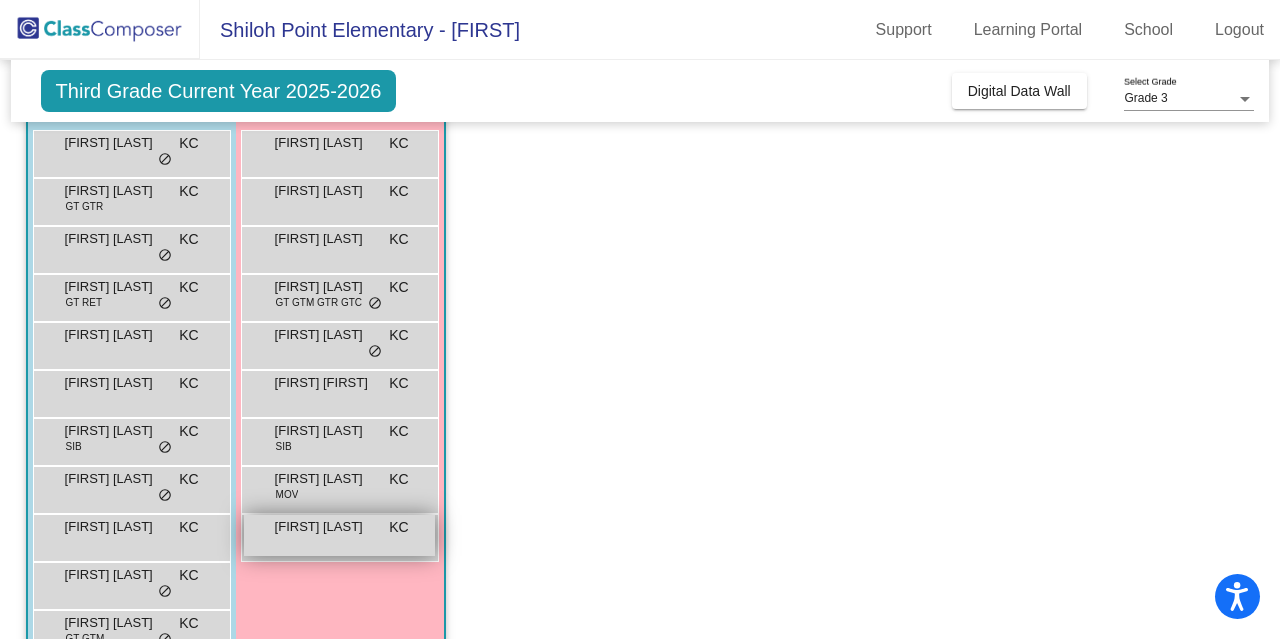 scroll, scrollTop: 0, scrollLeft: 0, axis: both 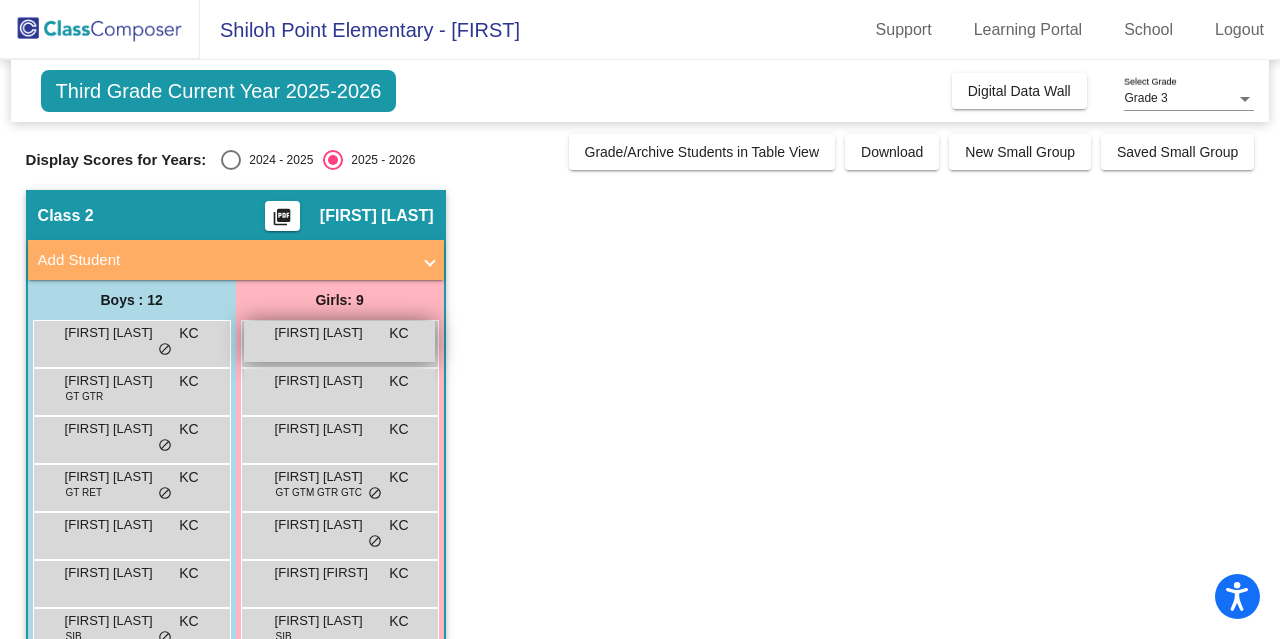 click on "Aavya Kumar" at bounding box center [325, 333] 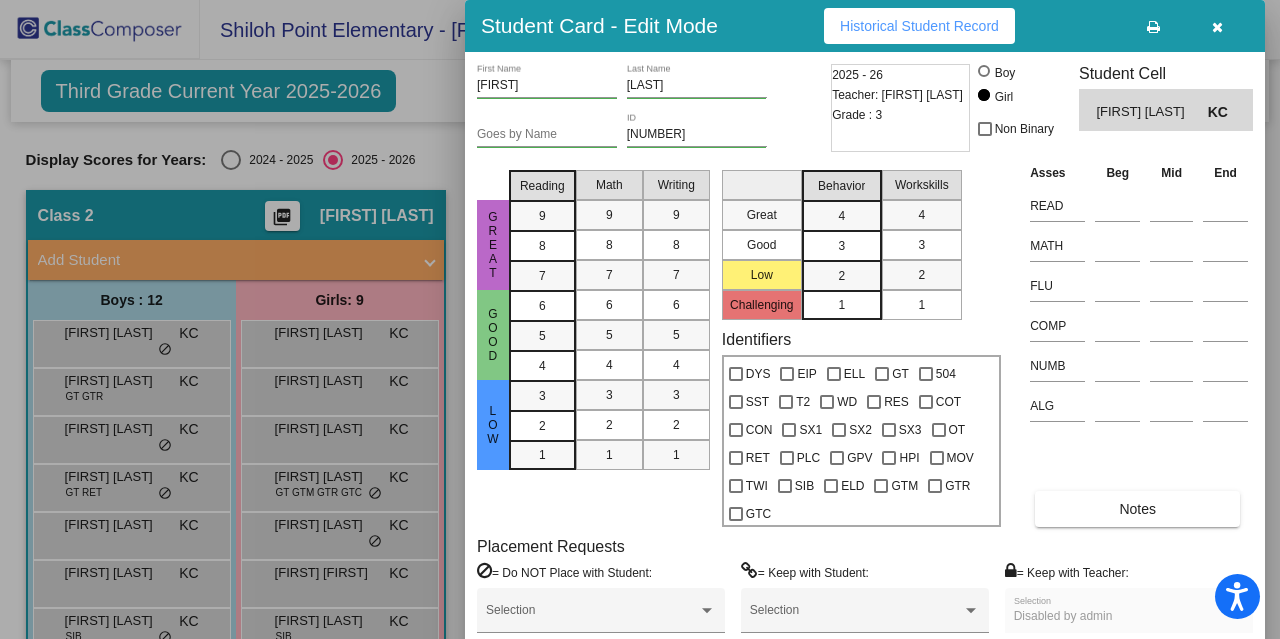 click on "Historical Student Record" at bounding box center [919, 26] 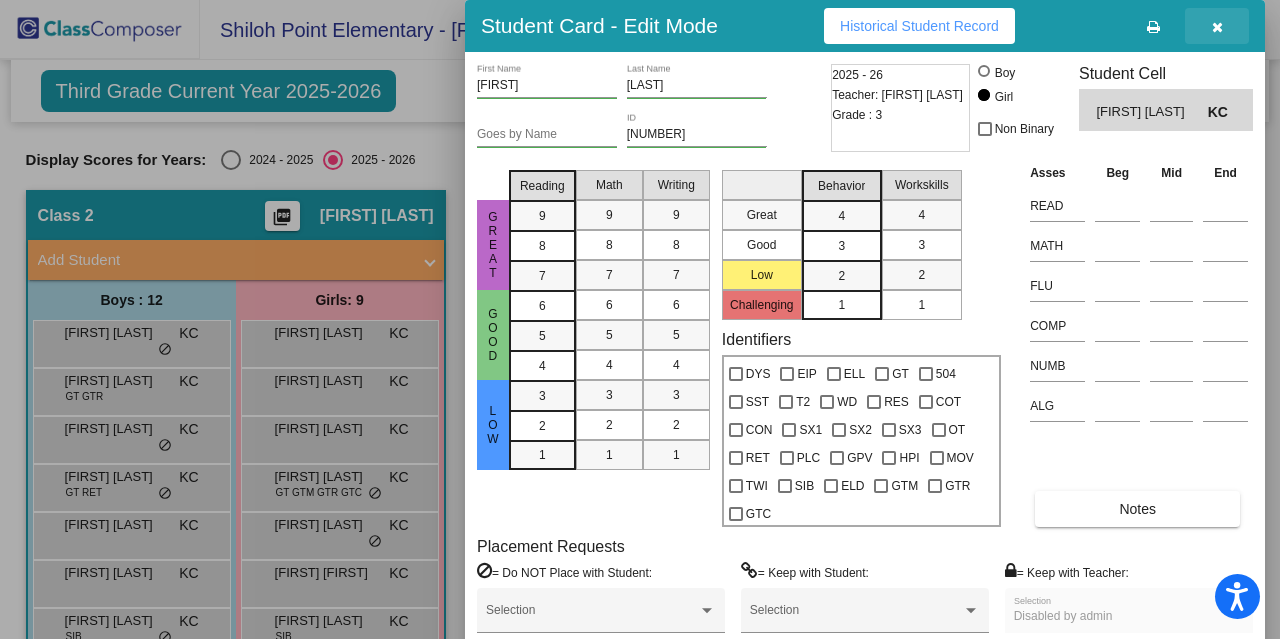 click at bounding box center [1217, 26] 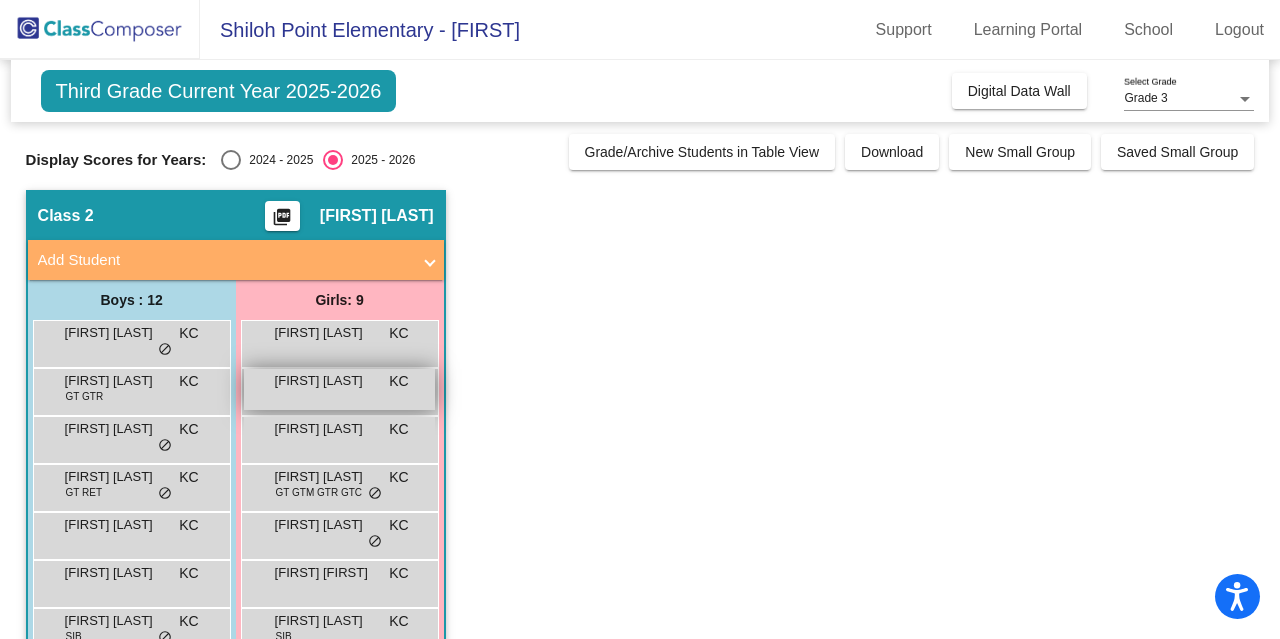 click on "Ahaanaa Durairaj KC lock do_not_disturb_alt" at bounding box center [339, 389] 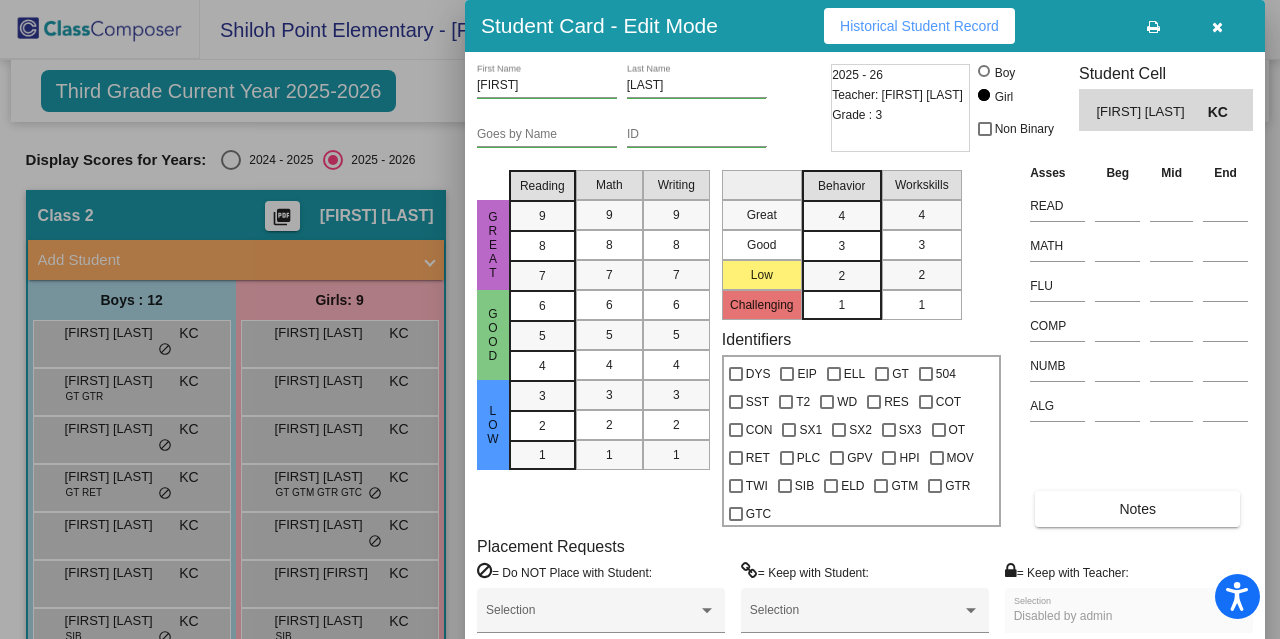 click on "Student Card - Edit Mode   Historical Student Record" at bounding box center (865, 26) 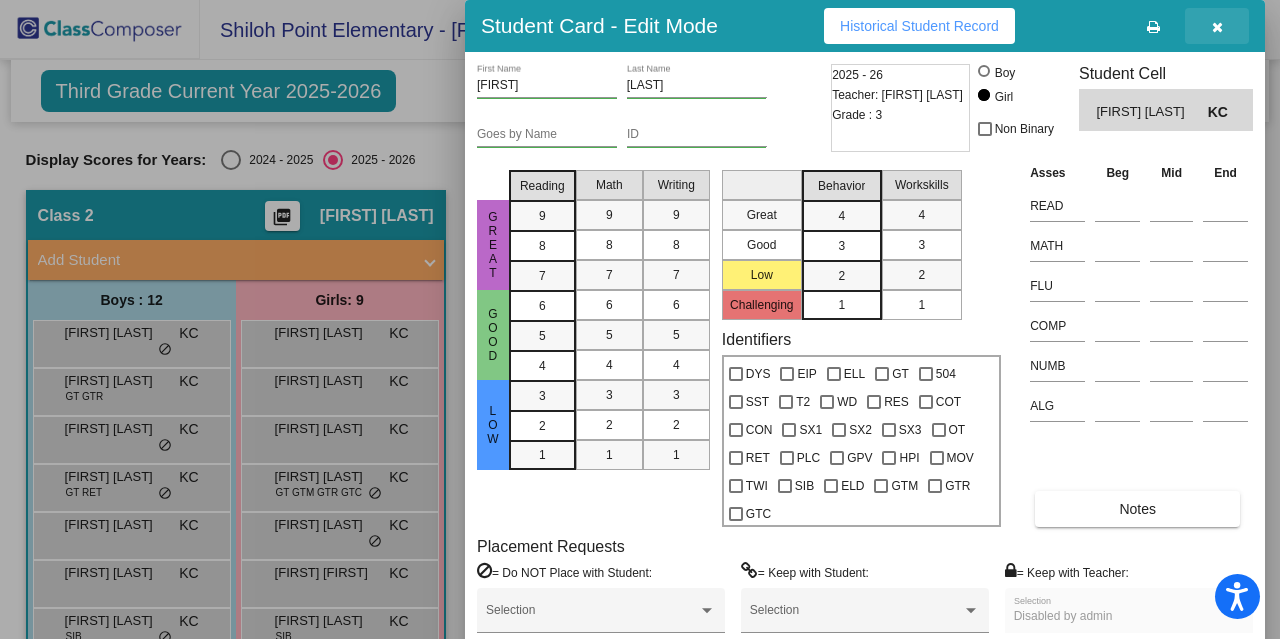 click at bounding box center (1217, 27) 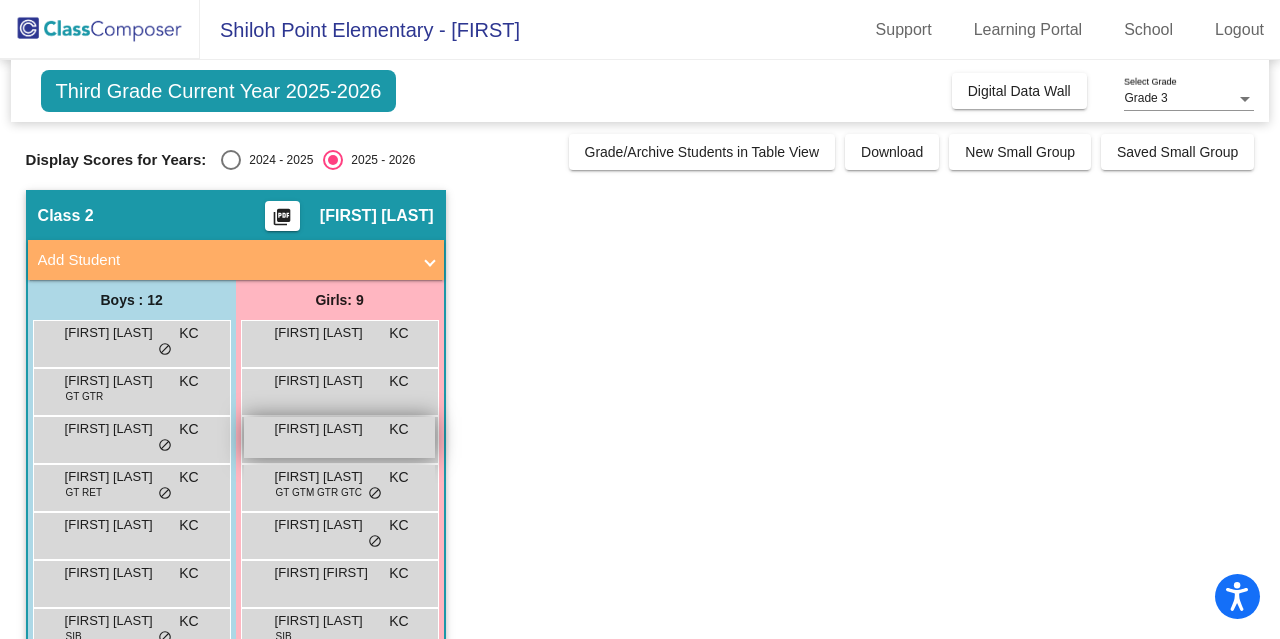 click on "Aira Gadikoppula" at bounding box center (325, 429) 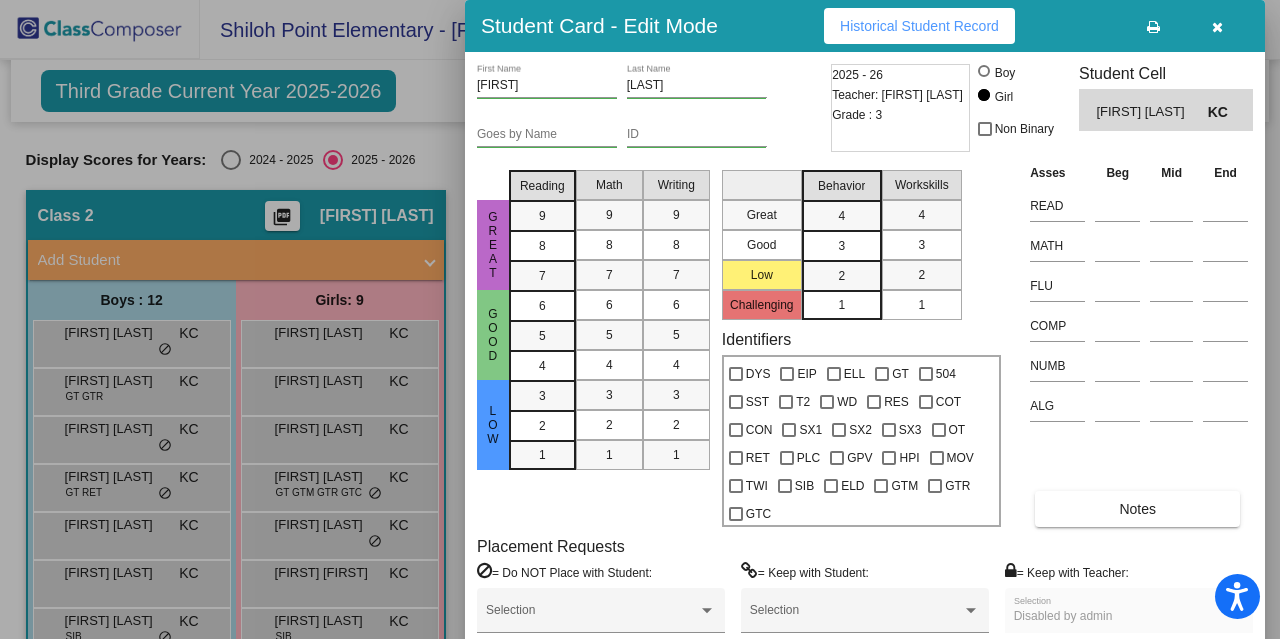 click on "Historical Student Record" at bounding box center (919, 26) 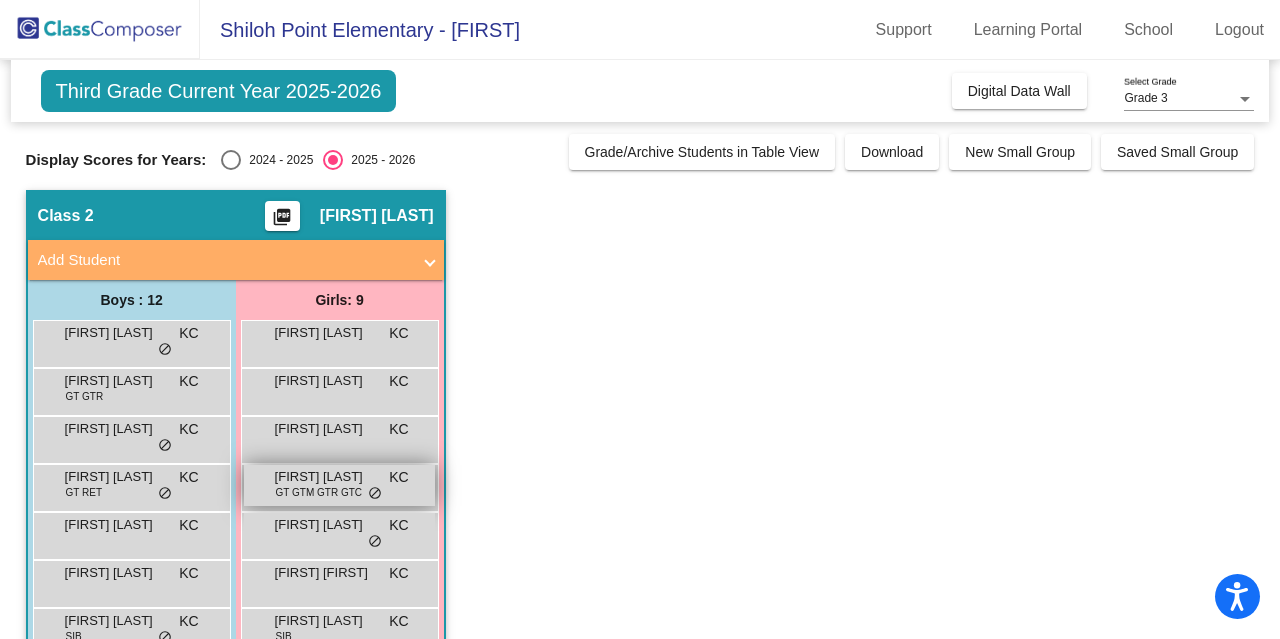 click on "GT GTM GTR GTC" at bounding box center [319, 492] 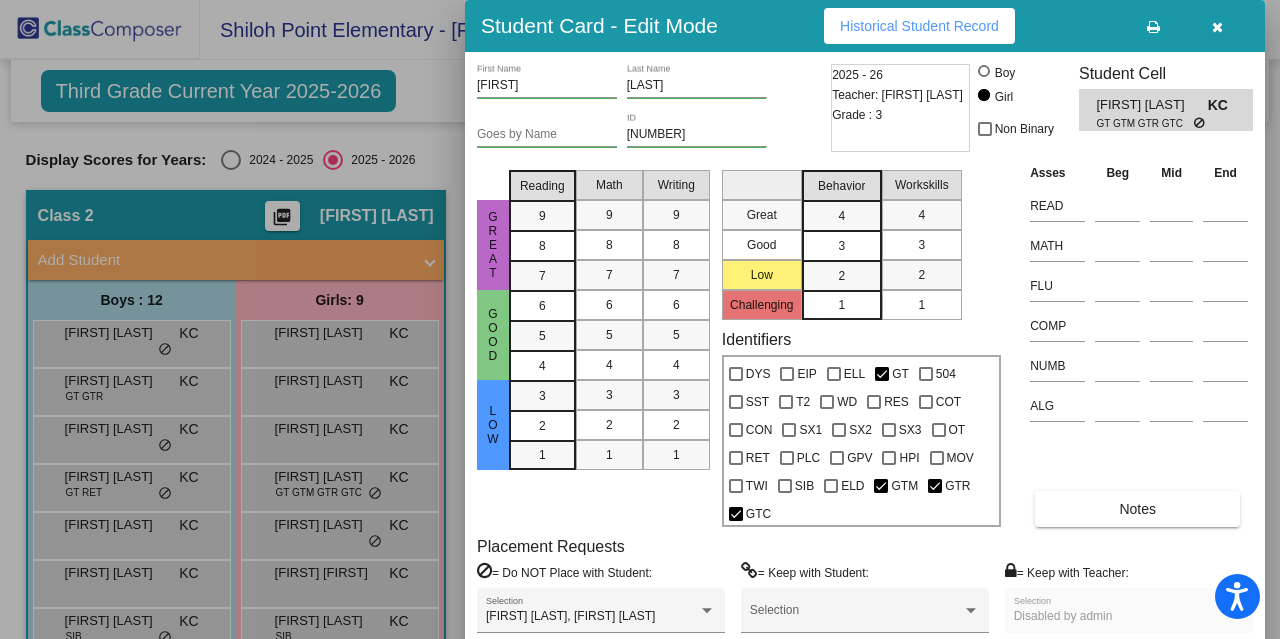 click on "Historical Student Record" at bounding box center [919, 26] 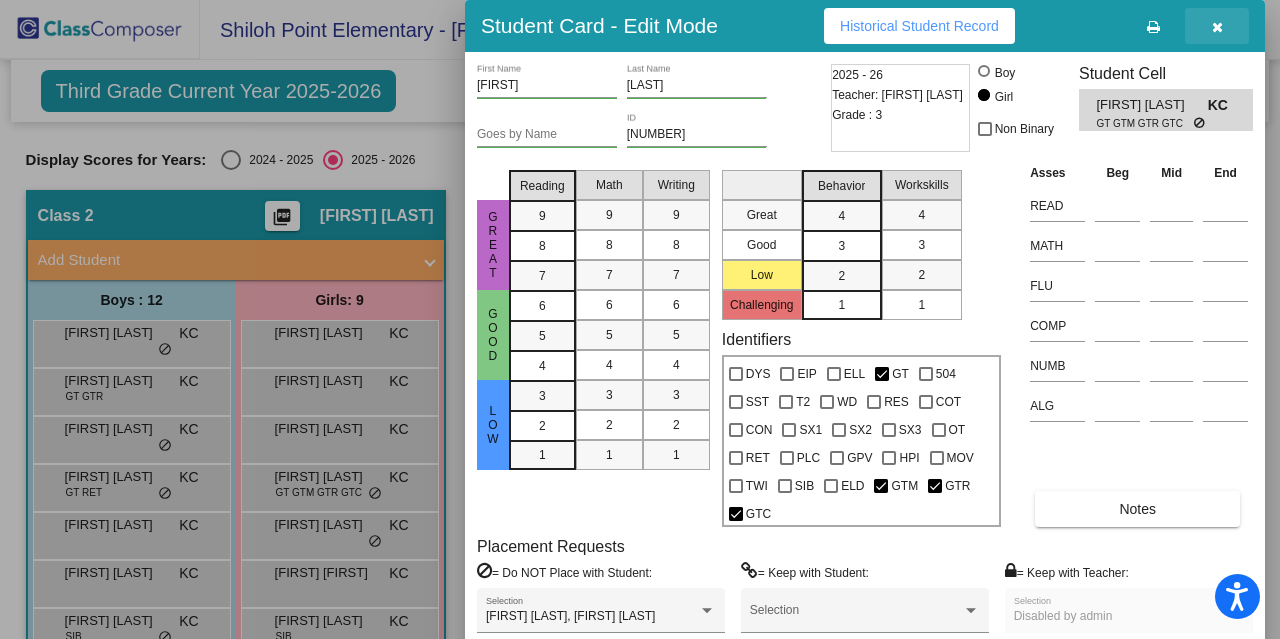 click at bounding box center [1217, 27] 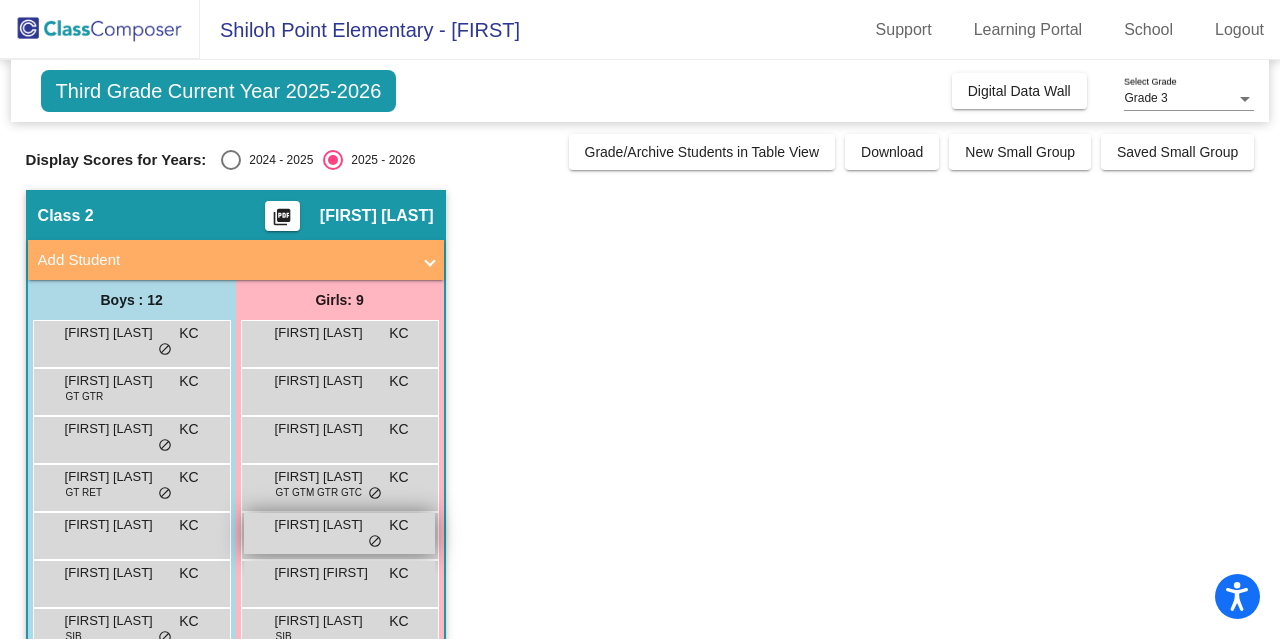 click on "Khanisha Bapanapali KC lock do_not_disturb_alt" at bounding box center [339, 533] 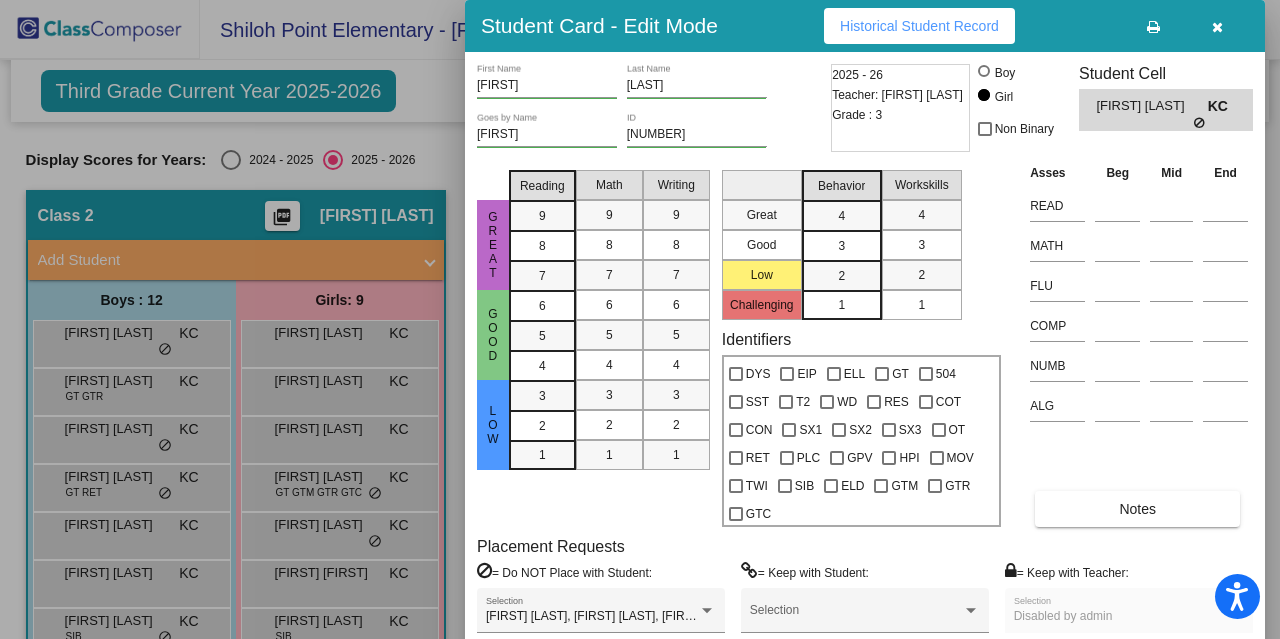 click on "Historical Student Record" at bounding box center [919, 26] 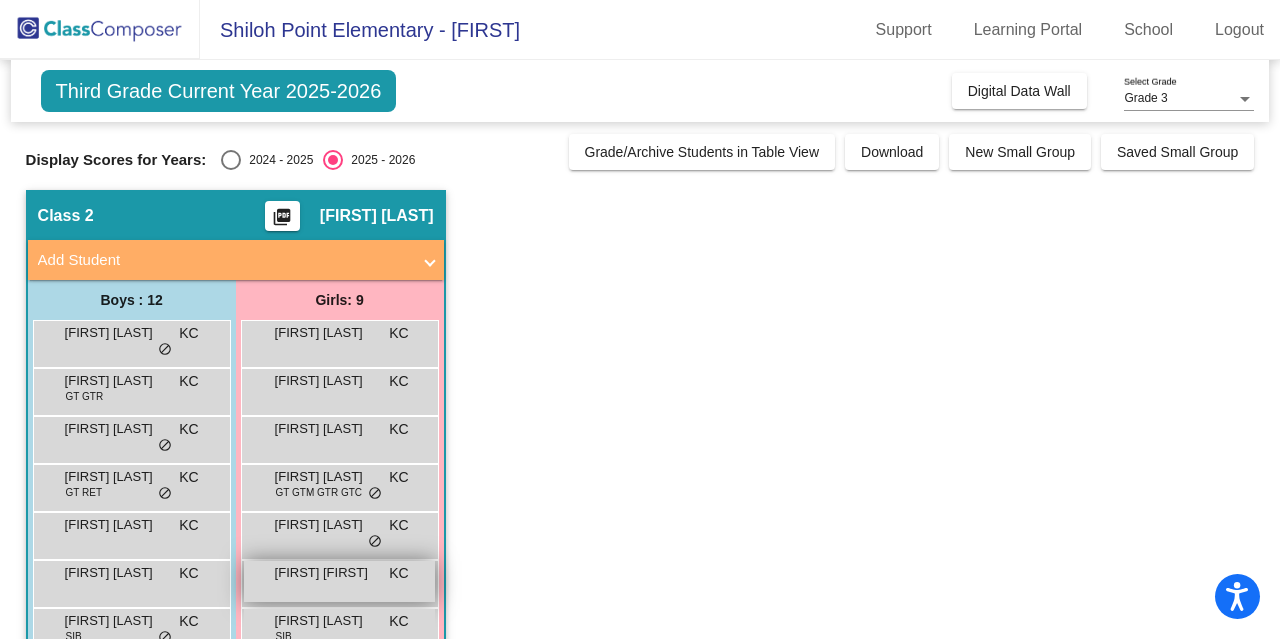 click on "Maryam Mohsin" at bounding box center (325, 573) 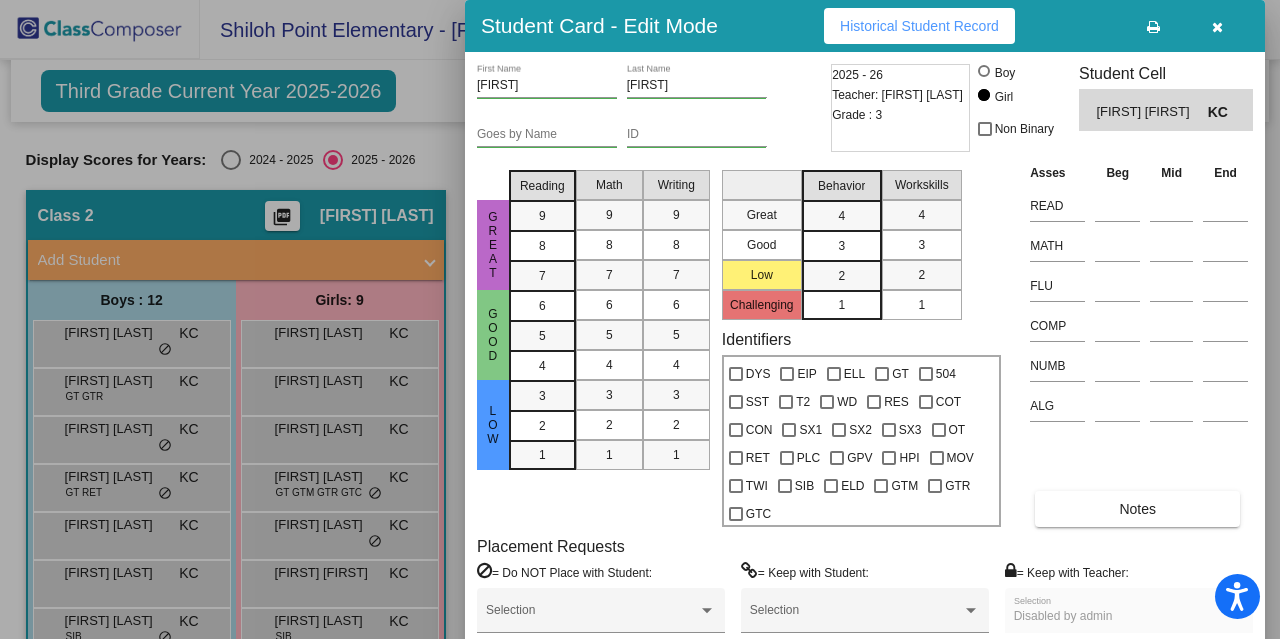 click on "Historical Student Record" at bounding box center (919, 26) 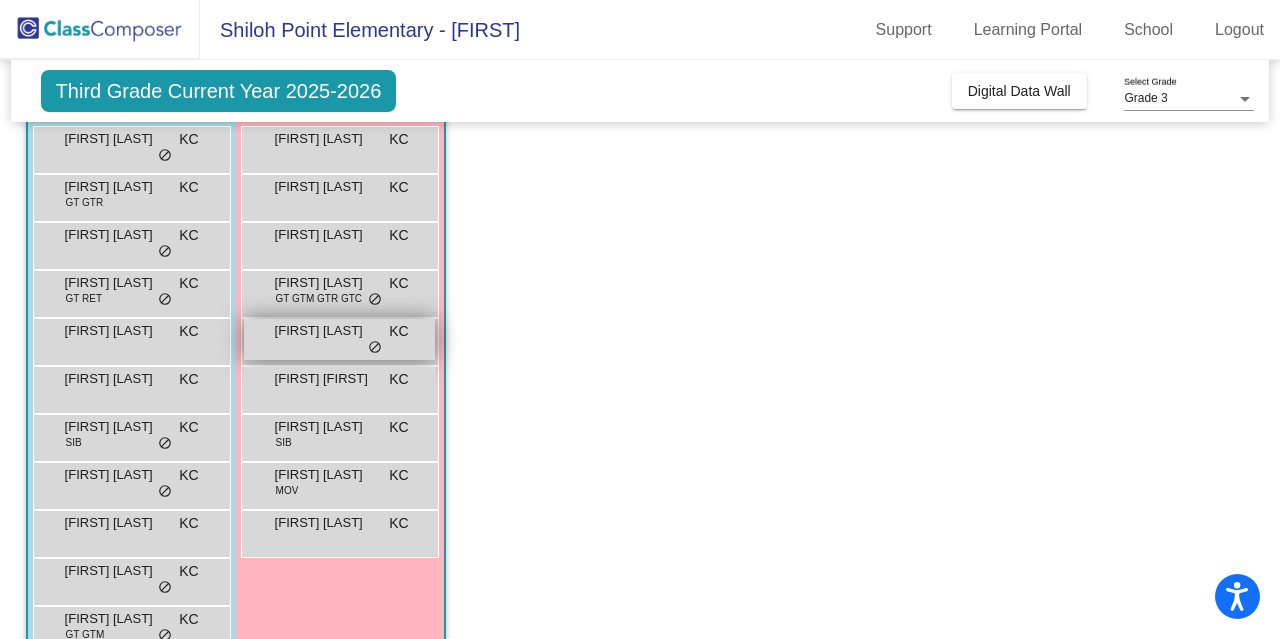 scroll, scrollTop: 200, scrollLeft: 0, axis: vertical 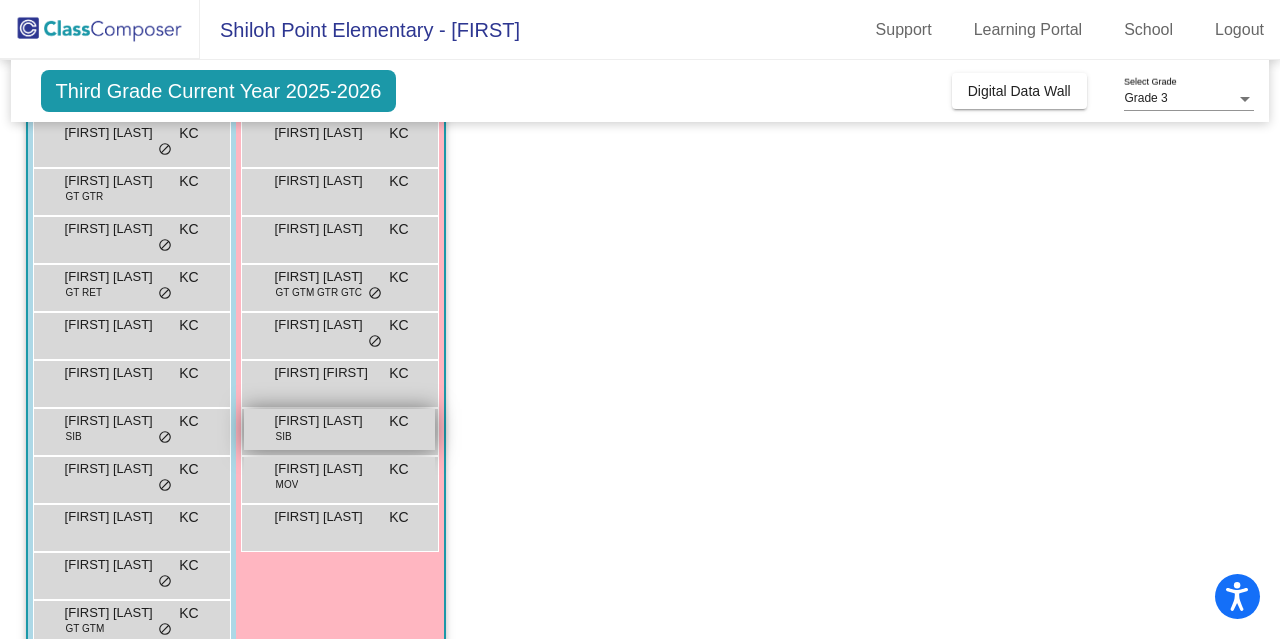 click on "Nithya Chinta" at bounding box center [325, 421] 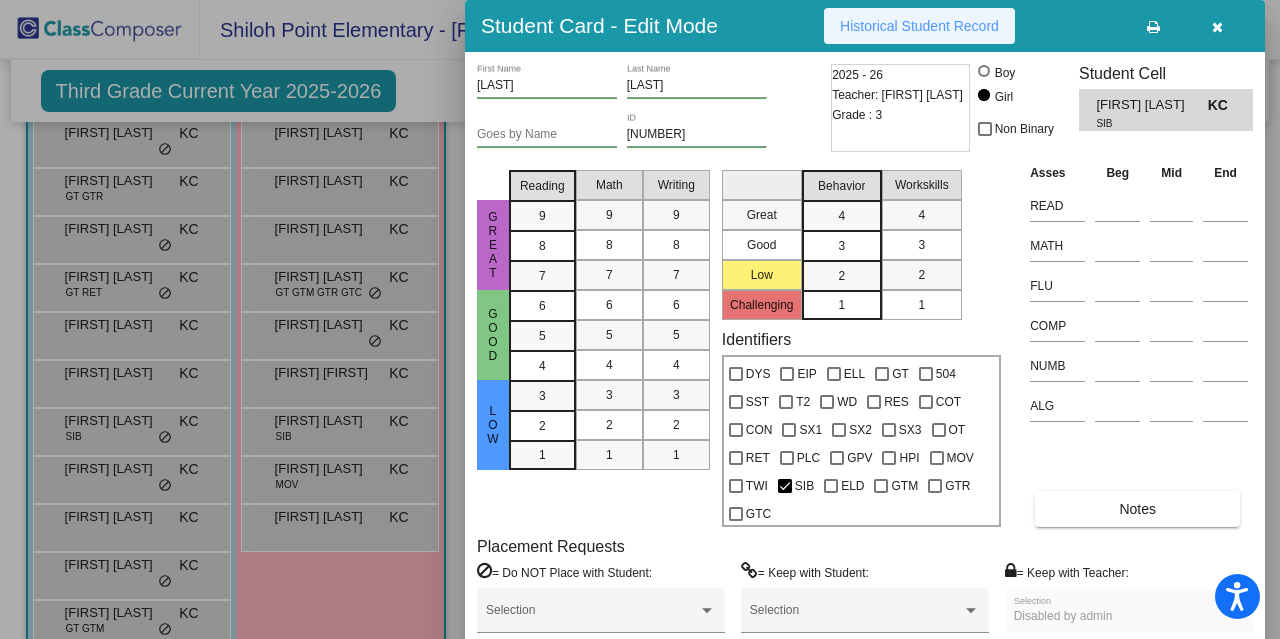 click on "Historical Student Record" at bounding box center [919, 26] 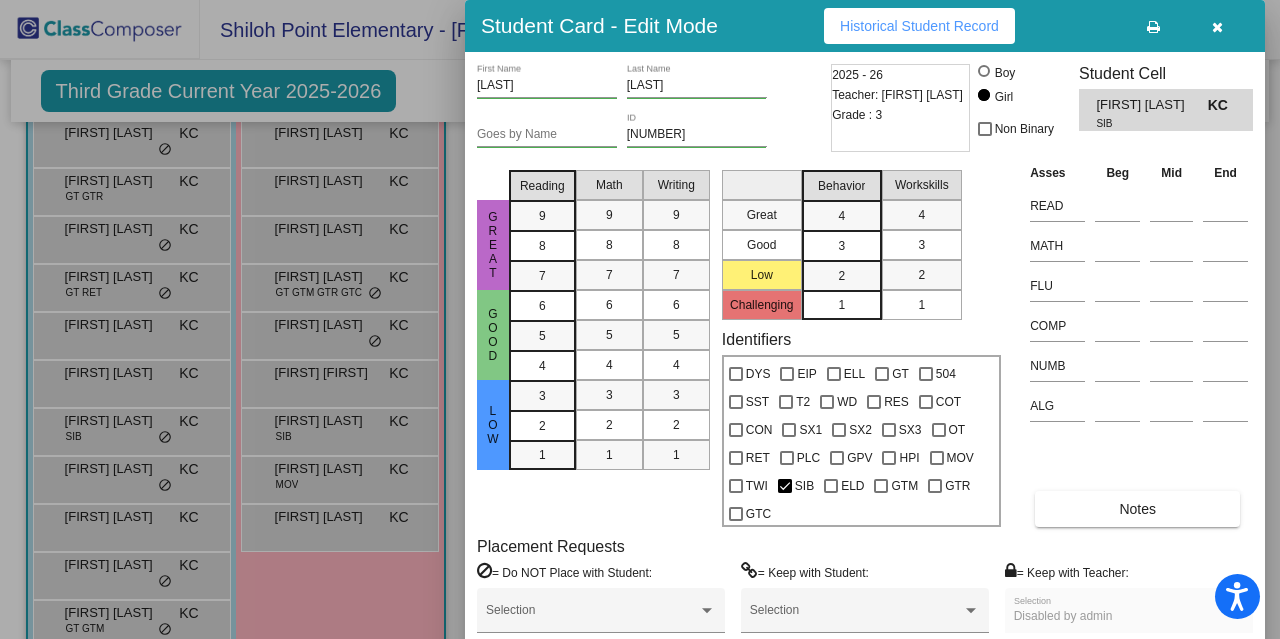 click at bounding box center (1217, 27) 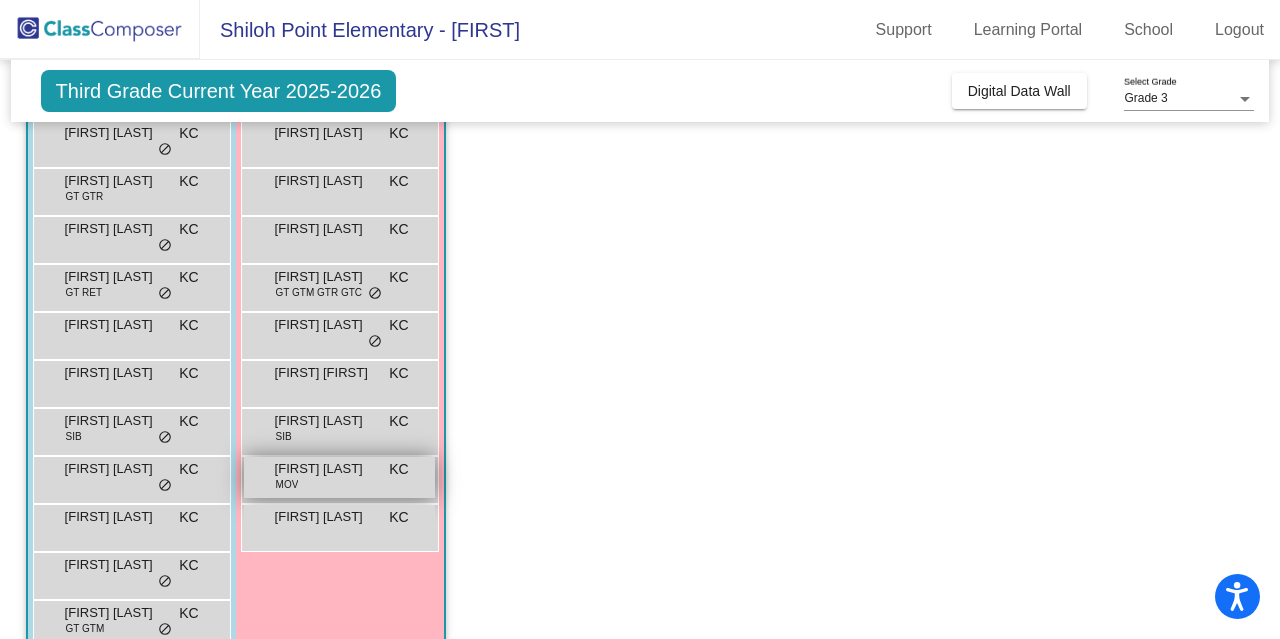 click on "Shanvi Aluri" at bounding box center [325, 469] 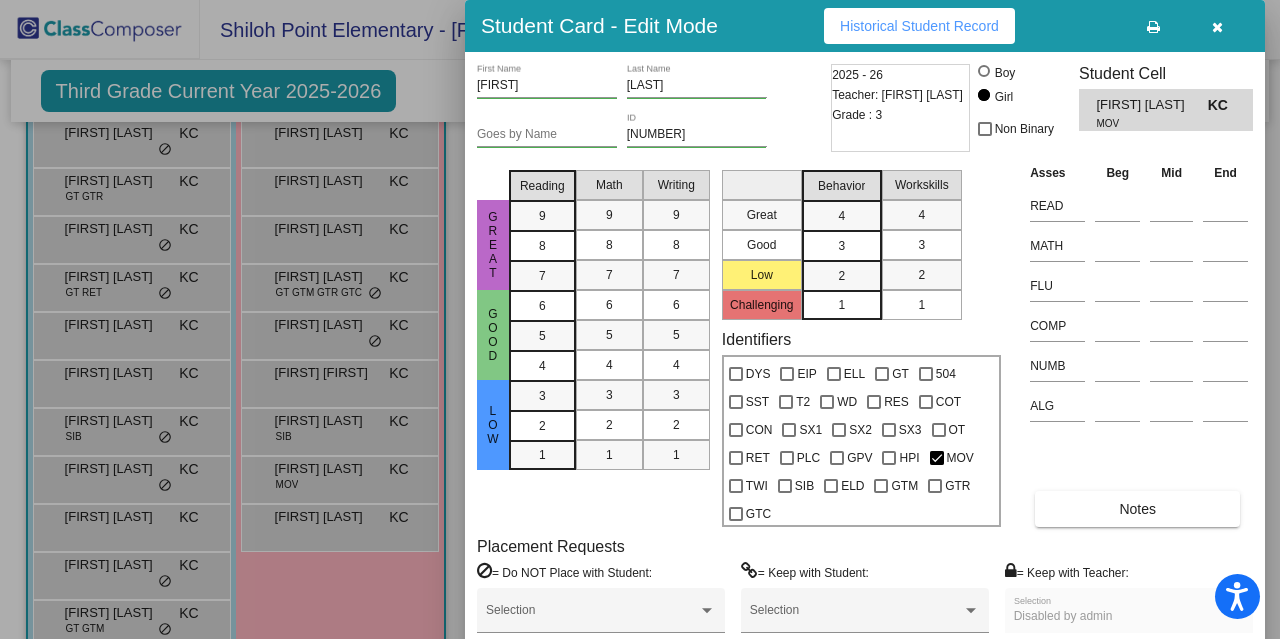 click on "Historical Student Record" at bounding box center (919, 26) 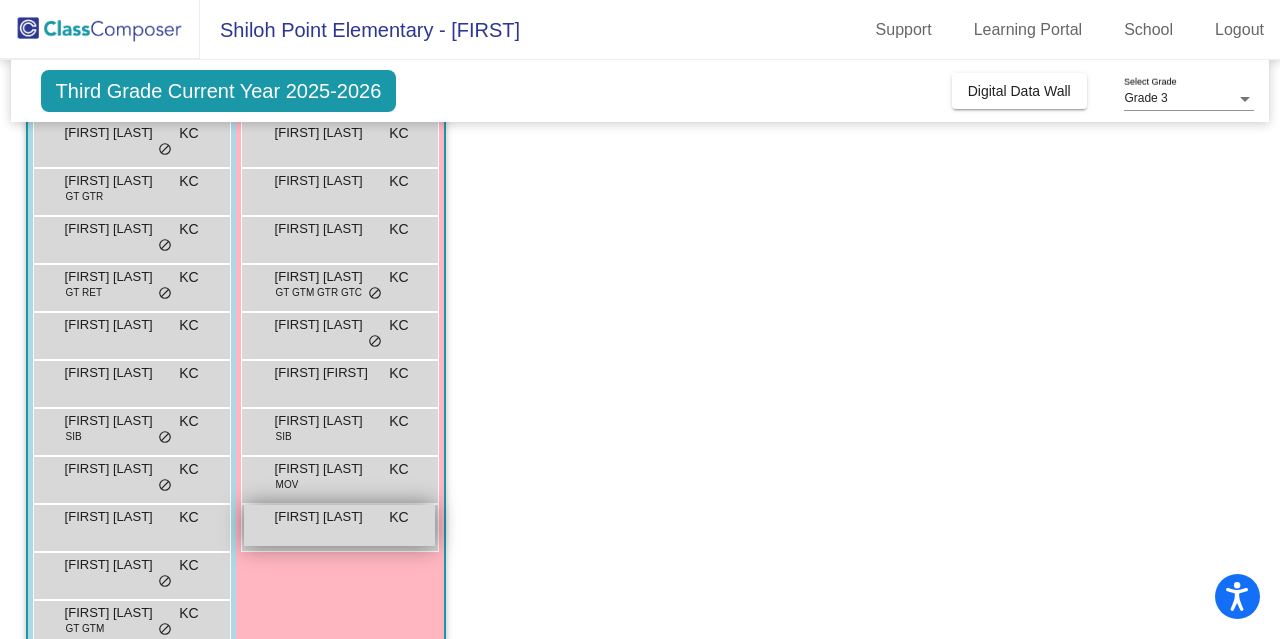click on "Zunaira Syeda KC lock do_not_disturb_alt" at bounding box center (339, 525) 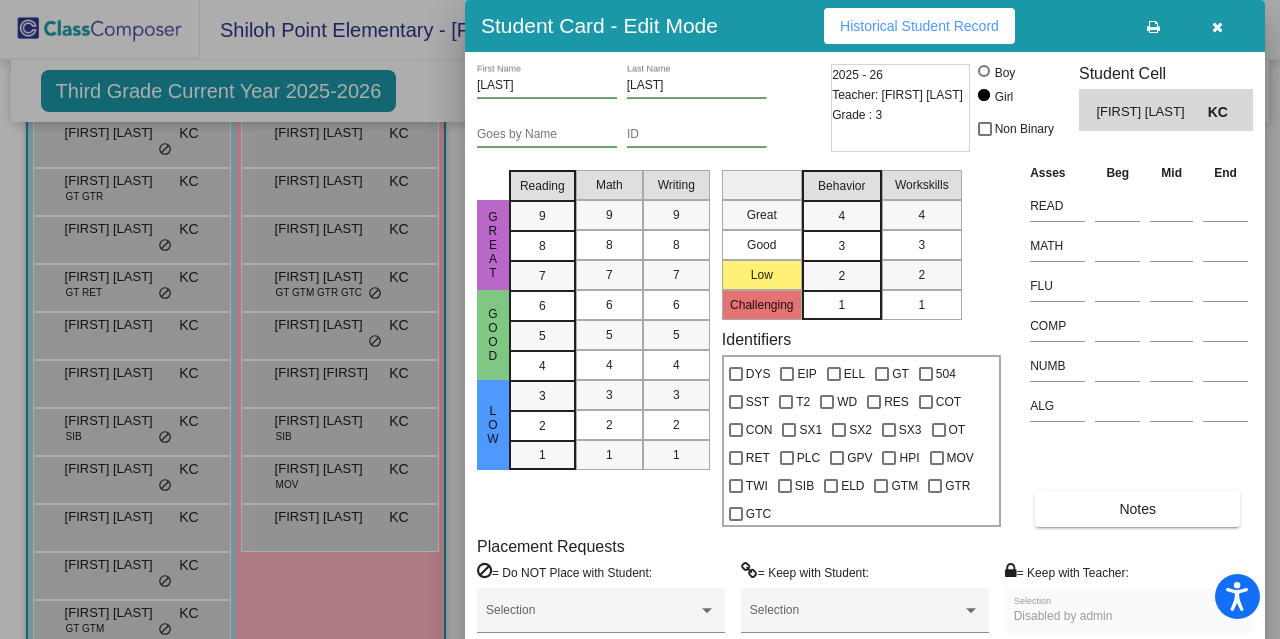 click on "Historical Student Record" at bounding box center [919, 26] 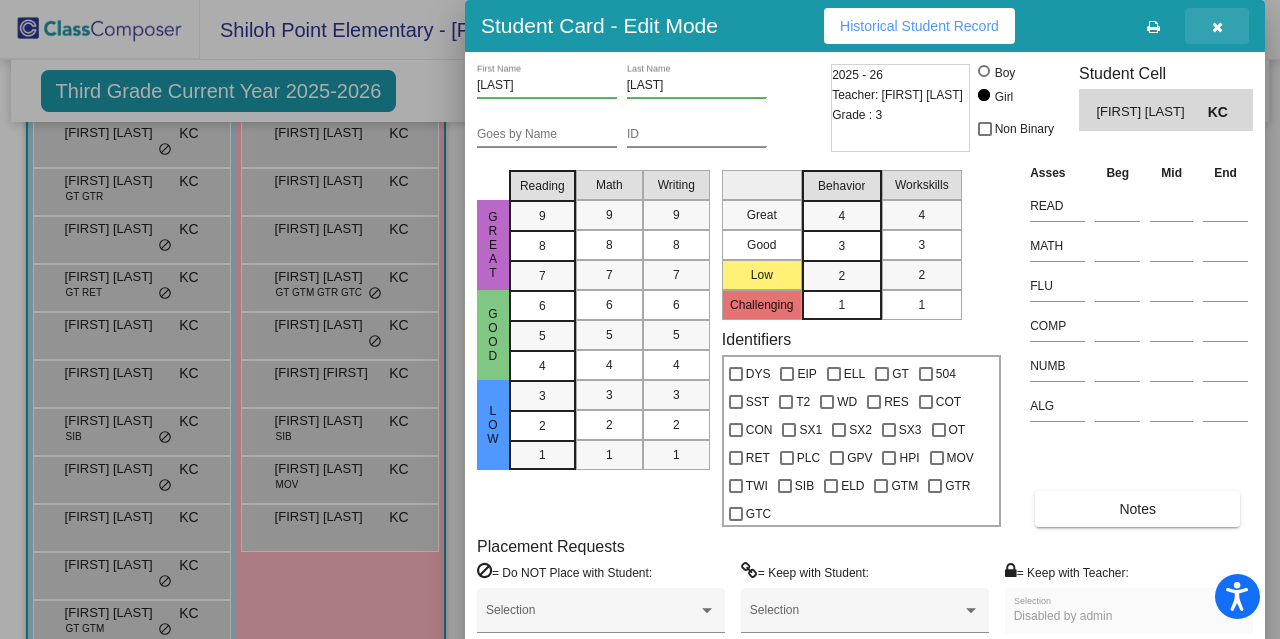click at bounding box center (1217, 27) 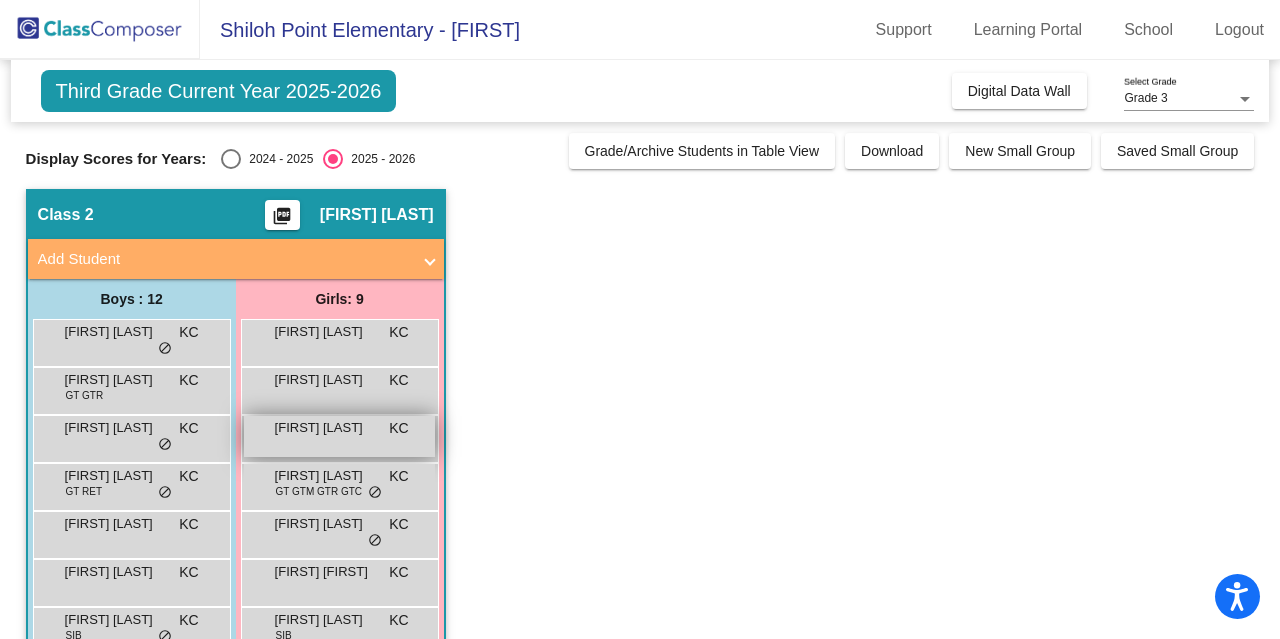 scroll, scrollTop: 0, scrollLeft: 0, axis: both 